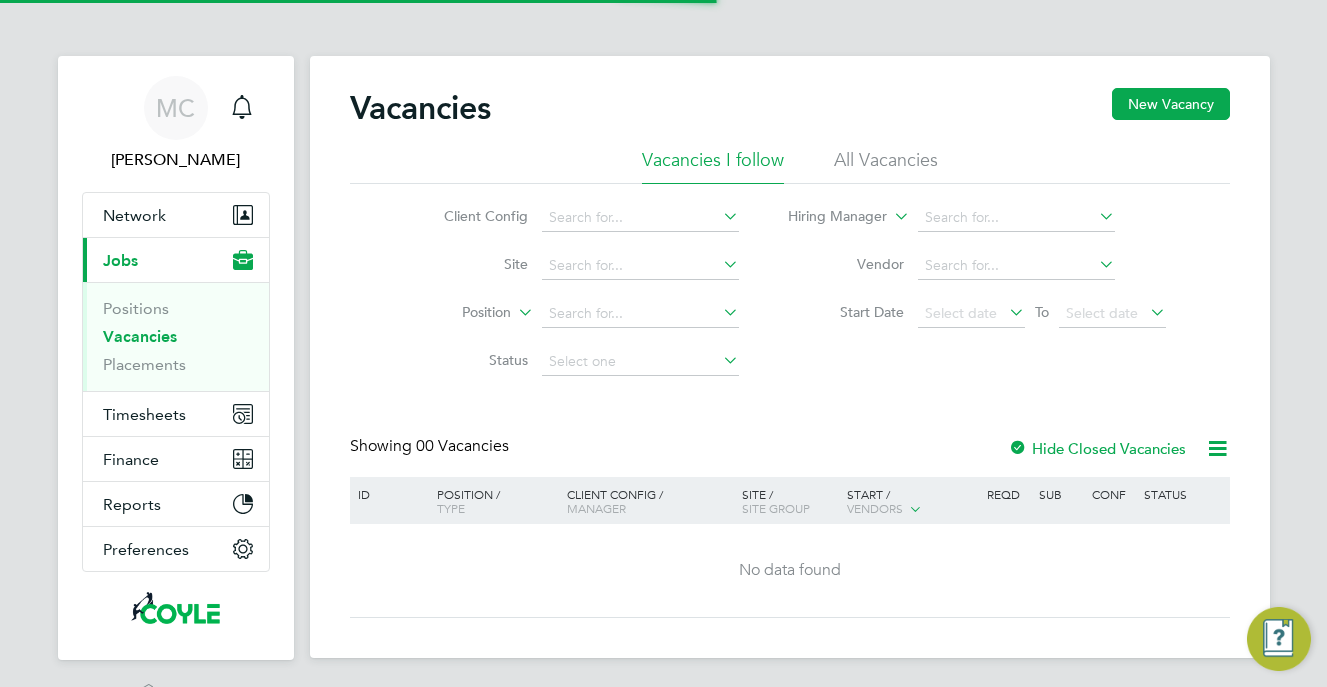 scroll, scrollTop: 0, scrollLeft: 0, axis: both 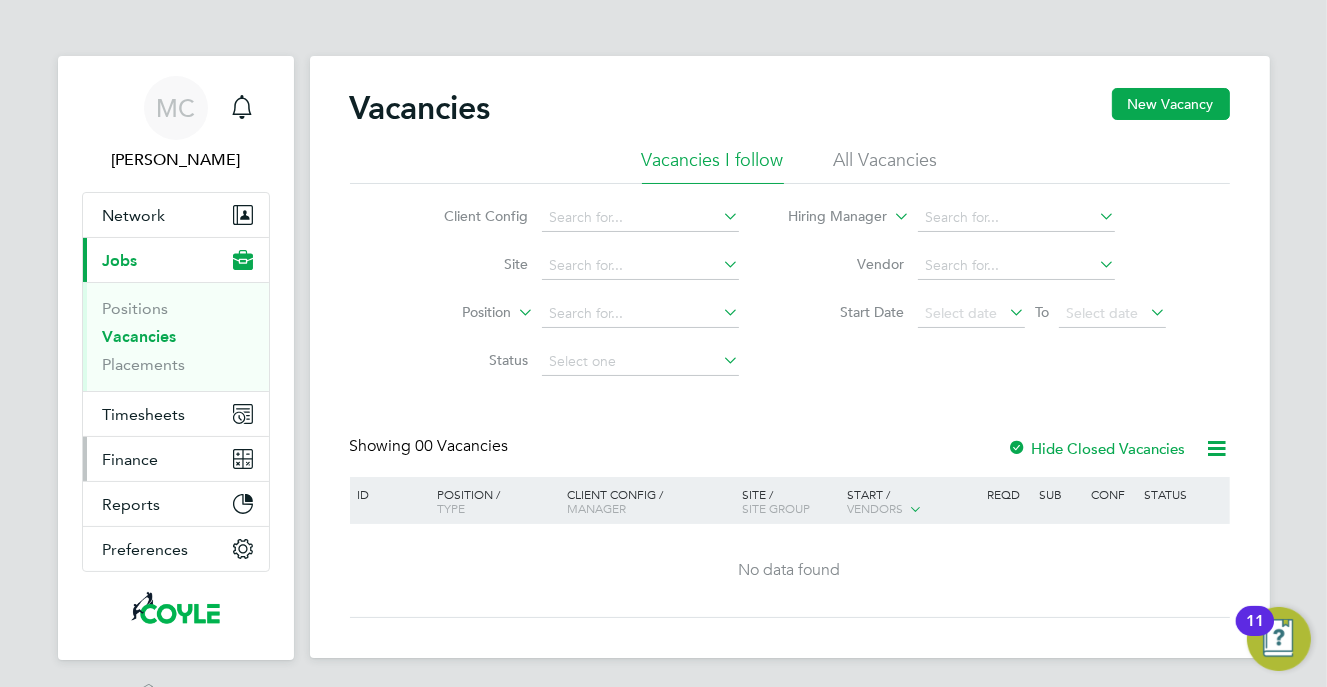click on "Finance" at bounding box center [131, 459] 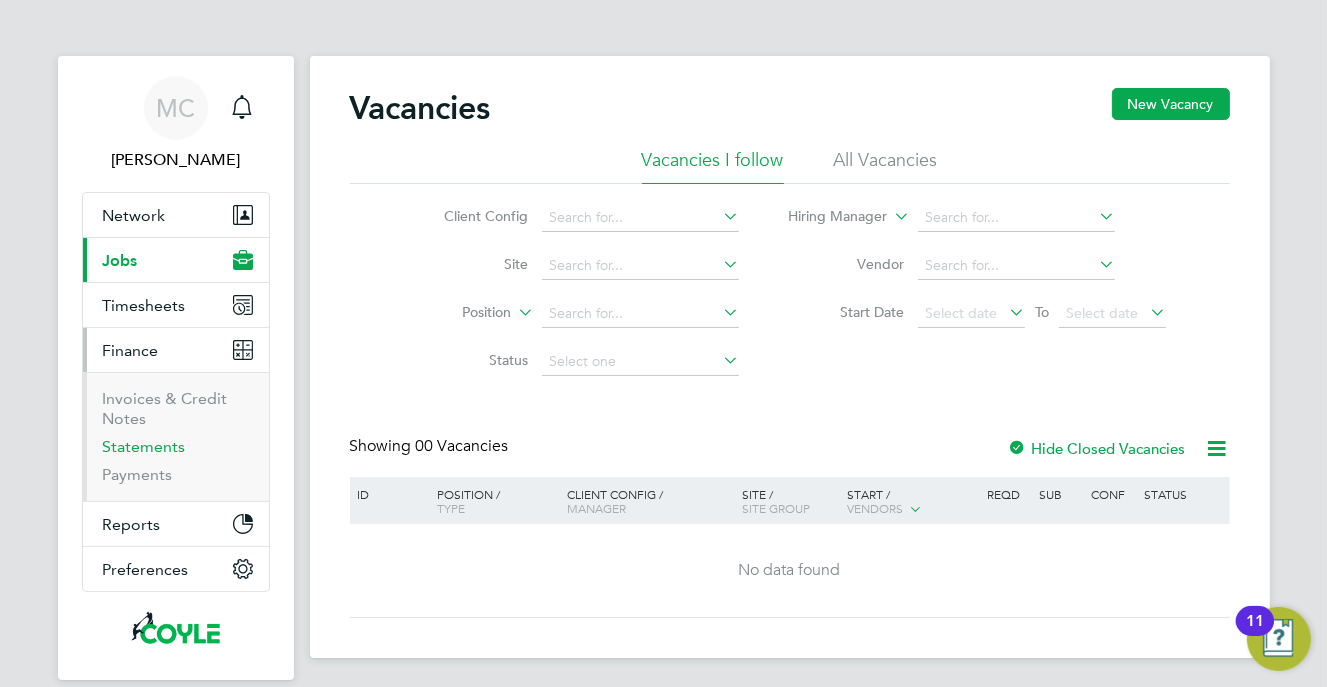 click on "Statements" at bounding box center (144, 446) 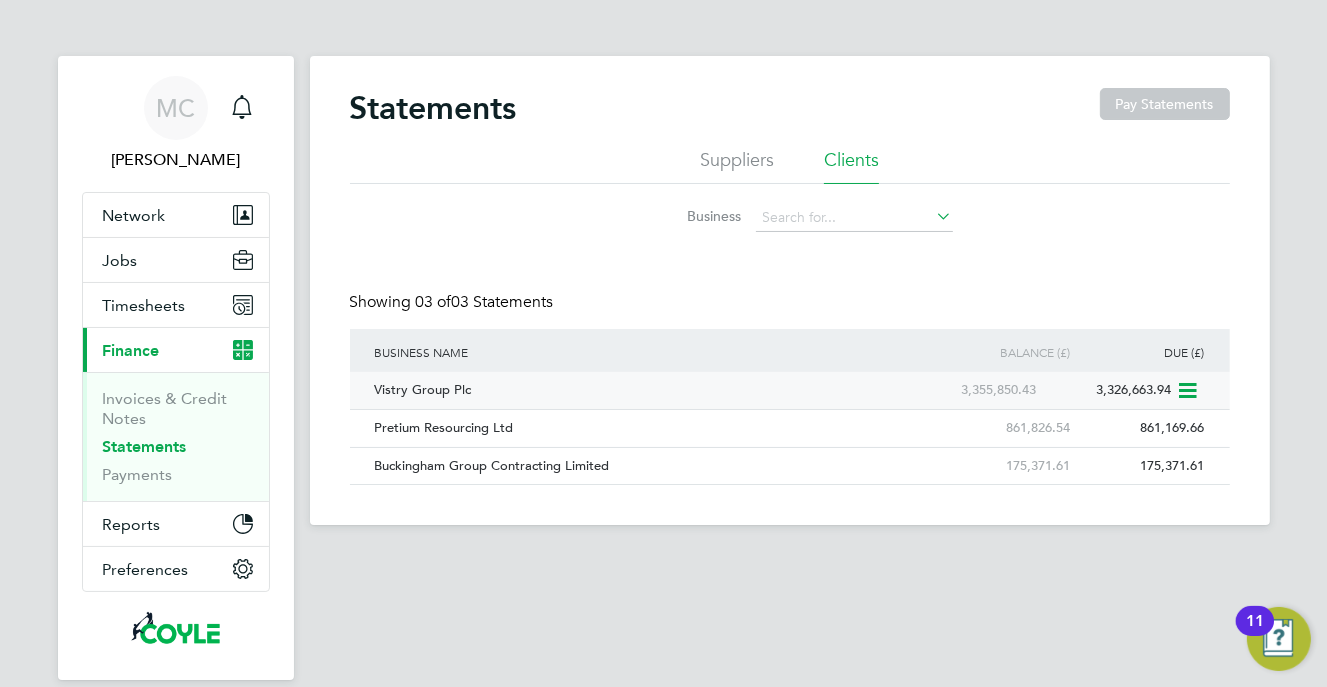 click 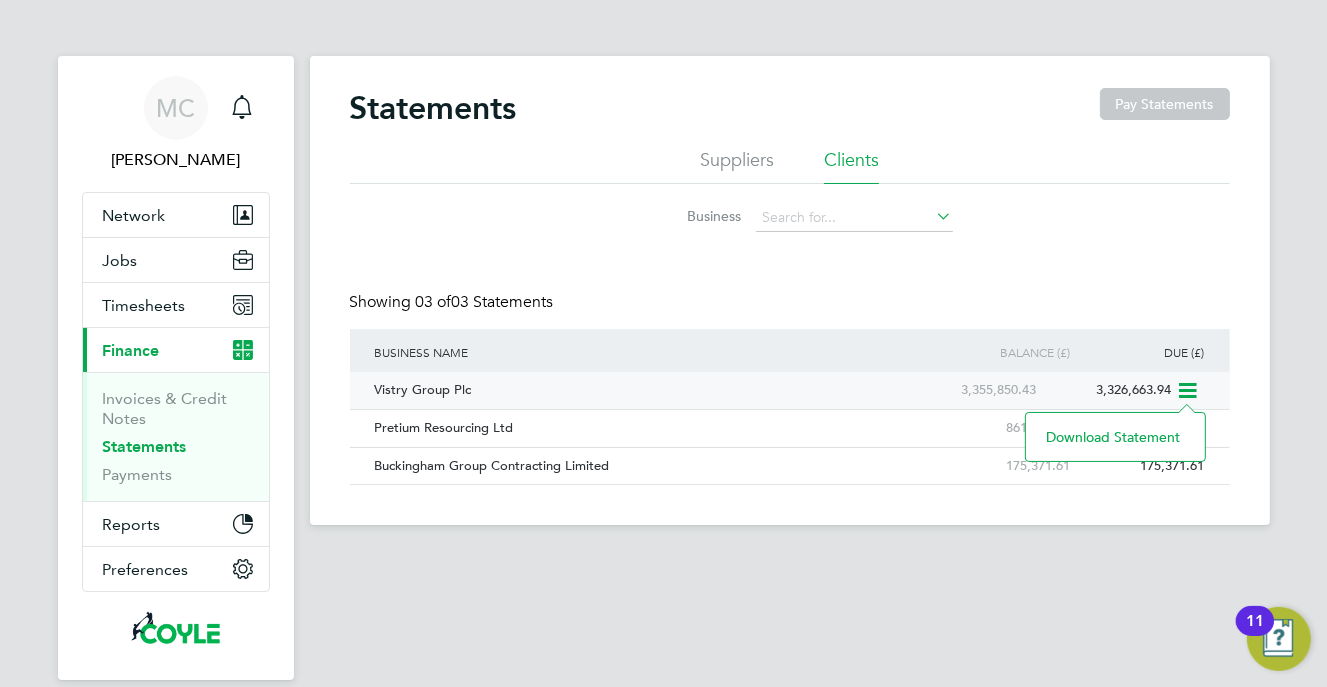 click on "Download statement" 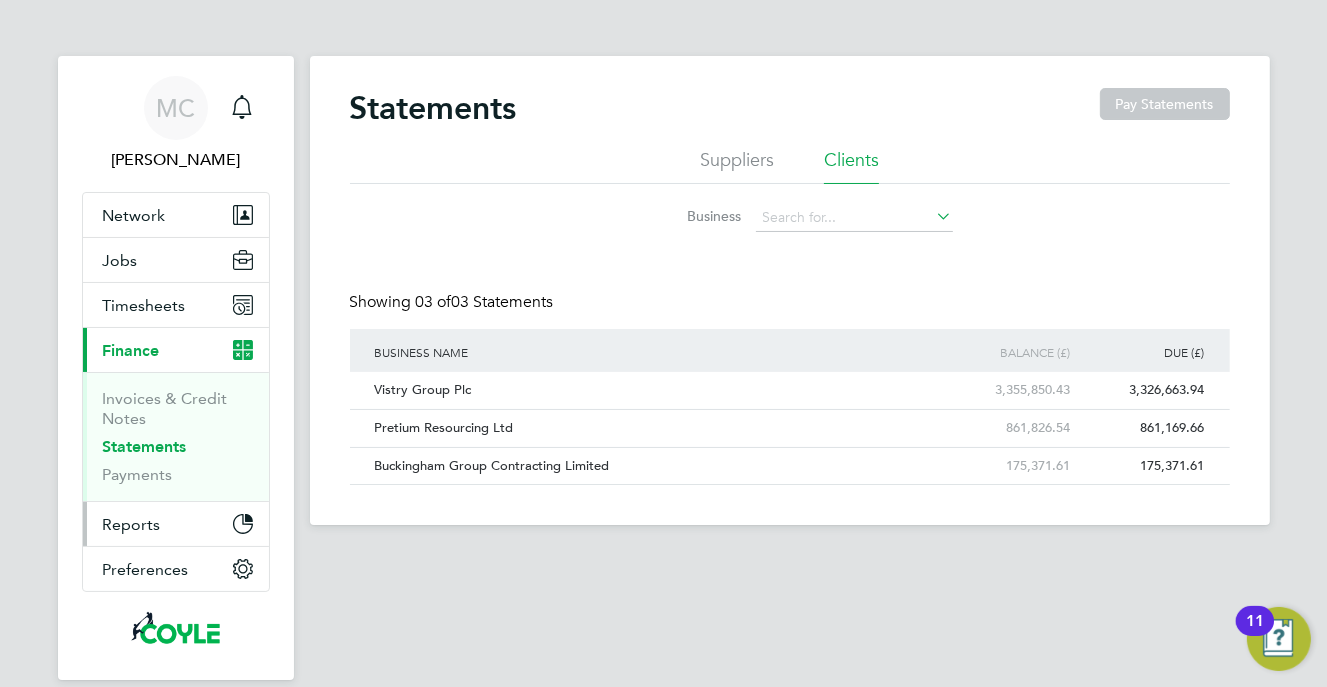 click on "Reports" at bounding box center (132, 524) 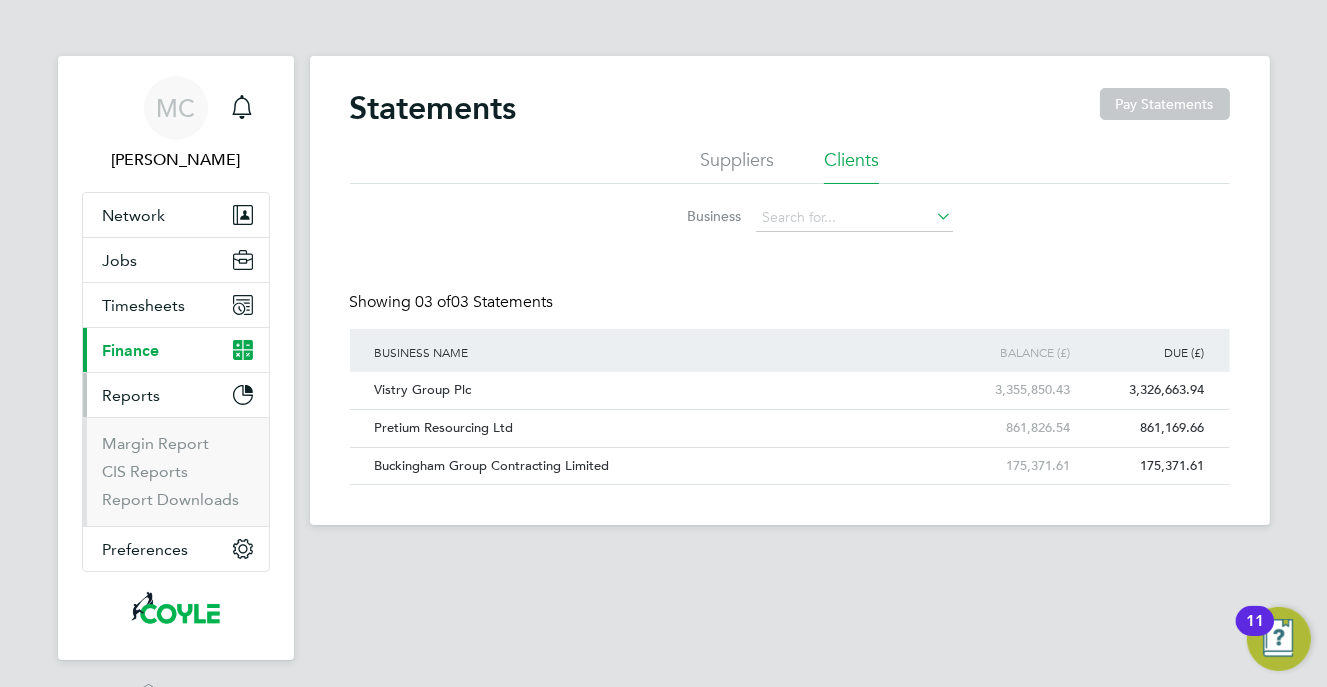 click on "Finance" at bounding box center [131, 350] 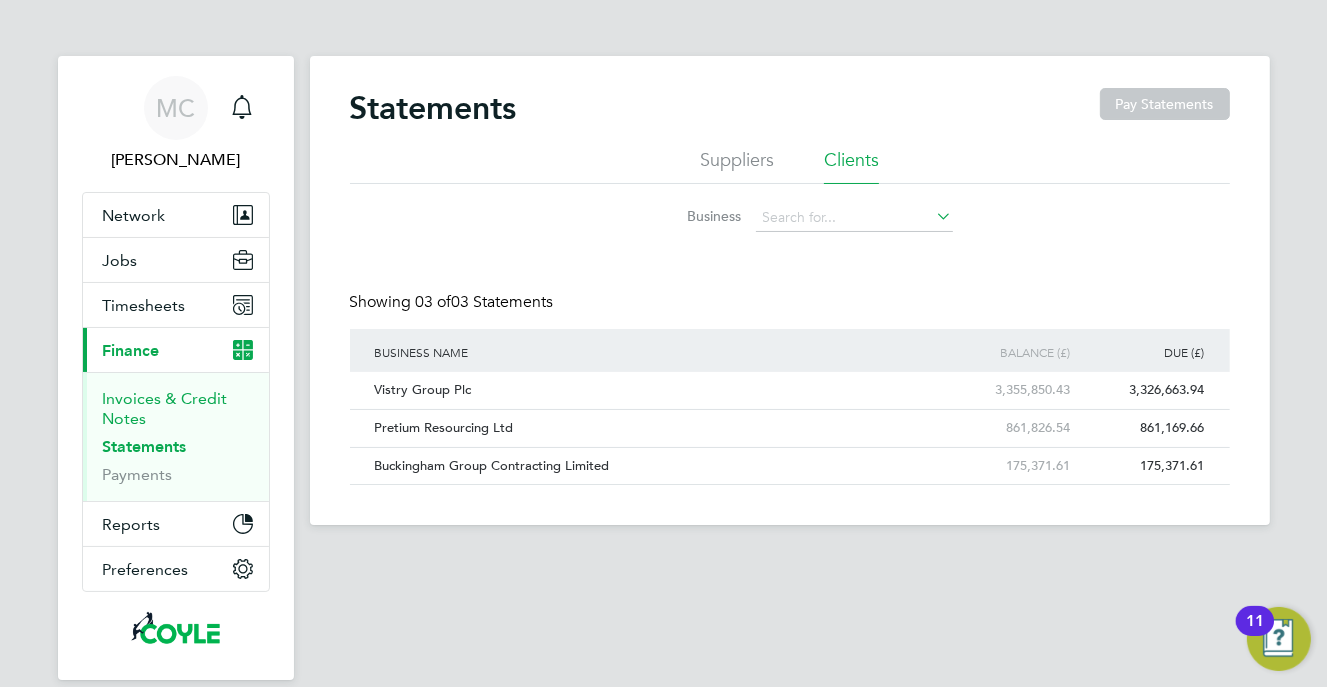 click on "Invoices & Credit Notes" at bounding box center [165, 408] 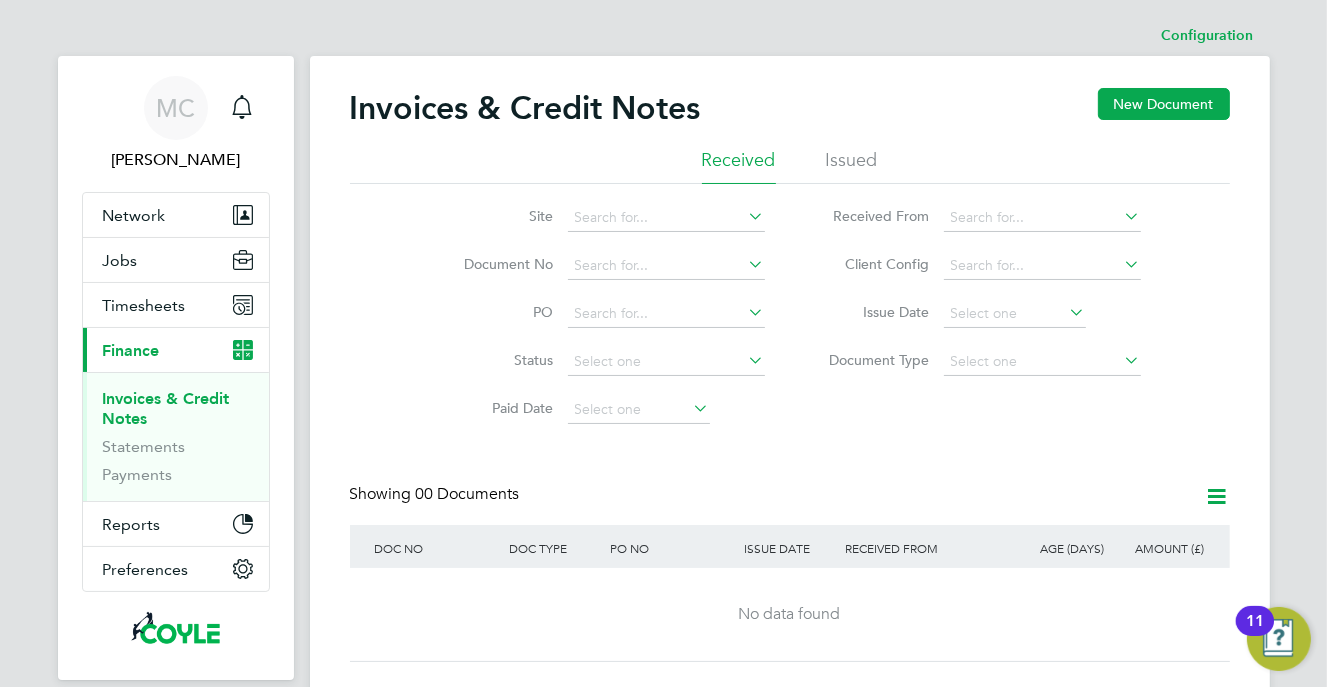 click on "Issued" 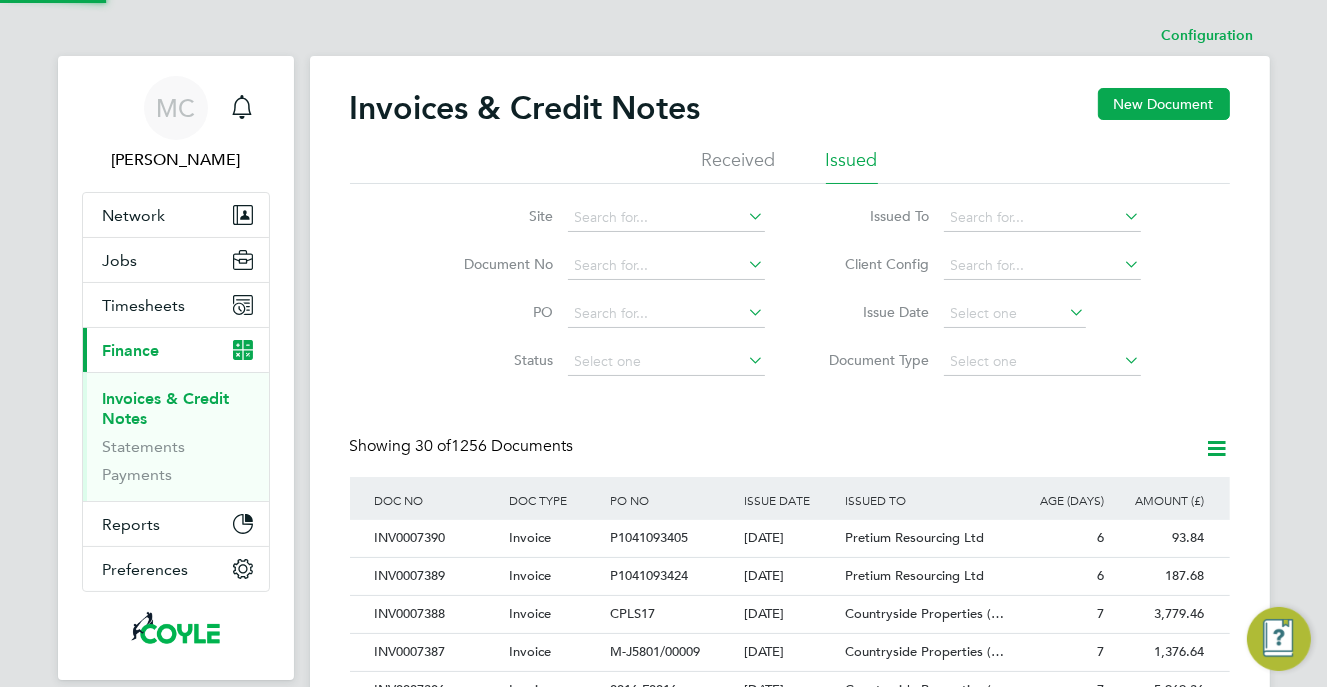 scroll, scrollTop: 27, scrollLeft: 26, axis: both 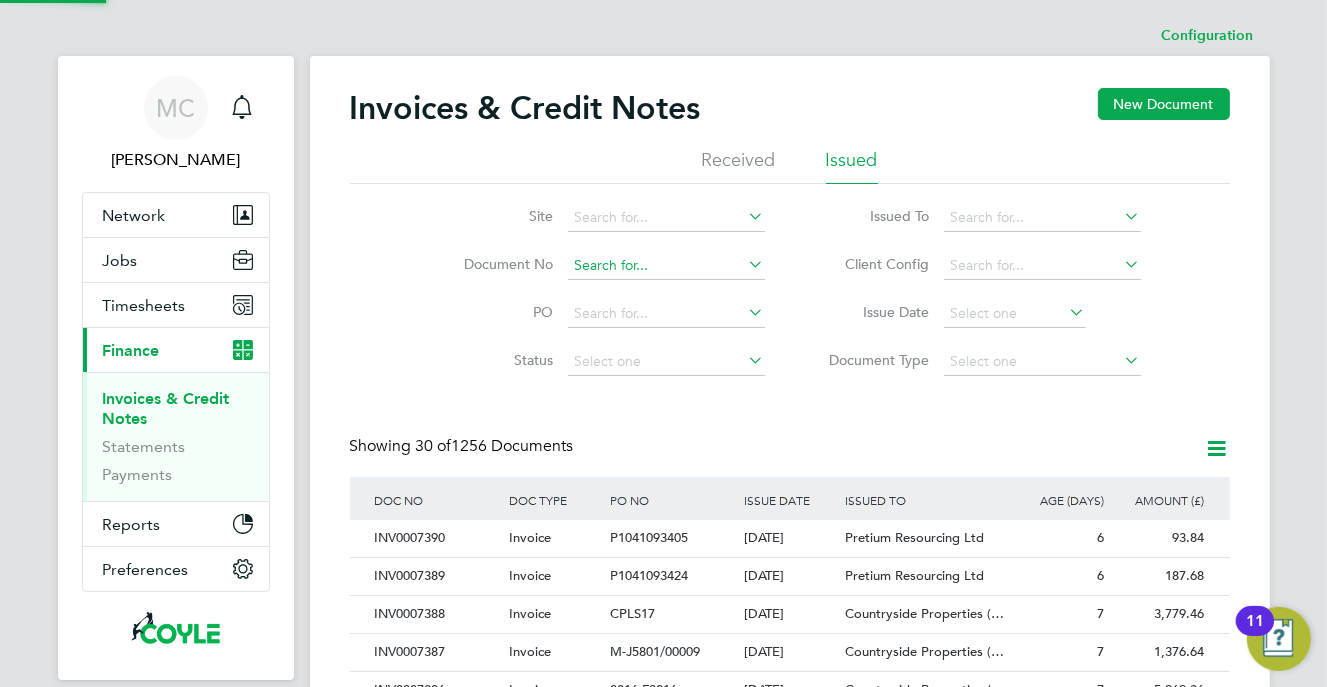 click 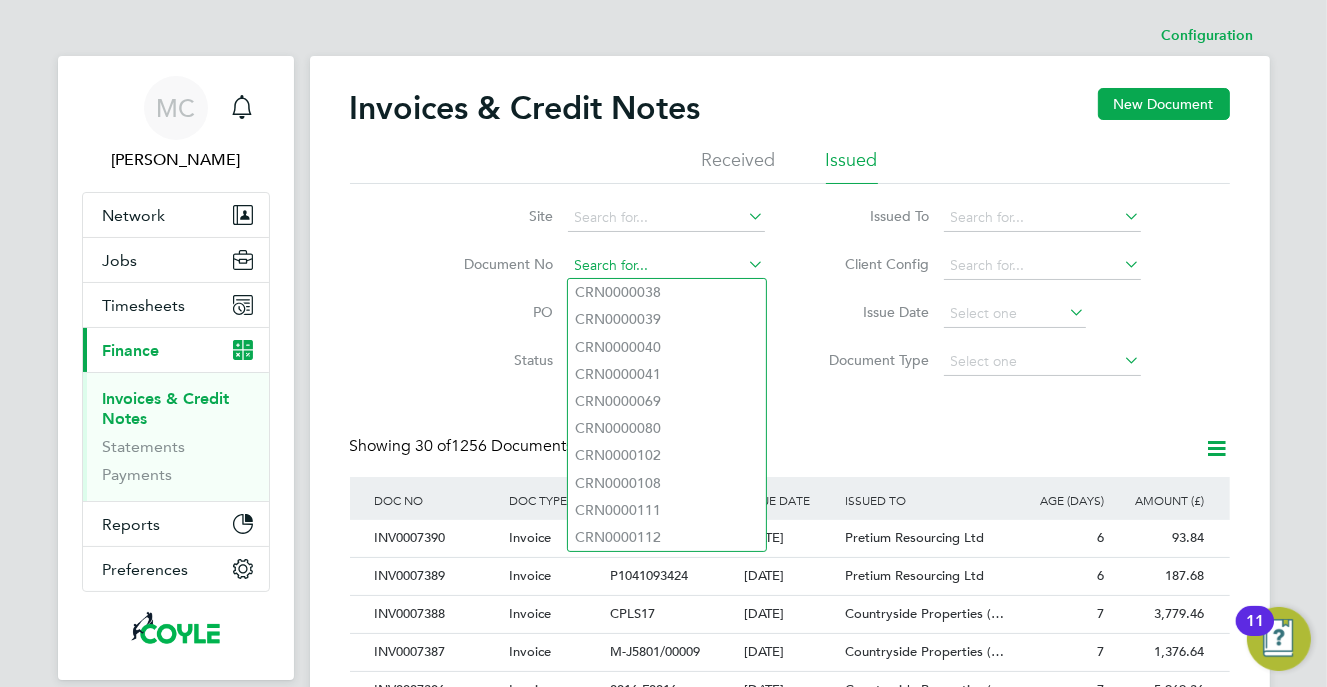click 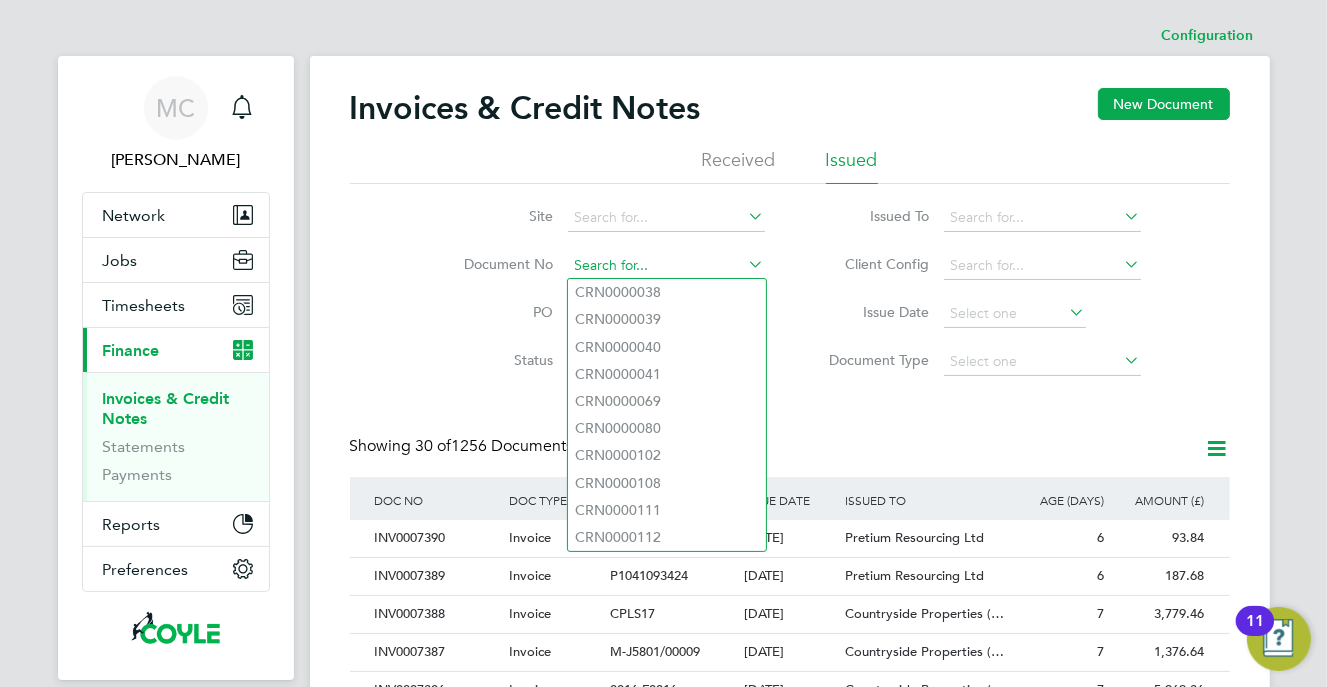 paste on "INV0007384" 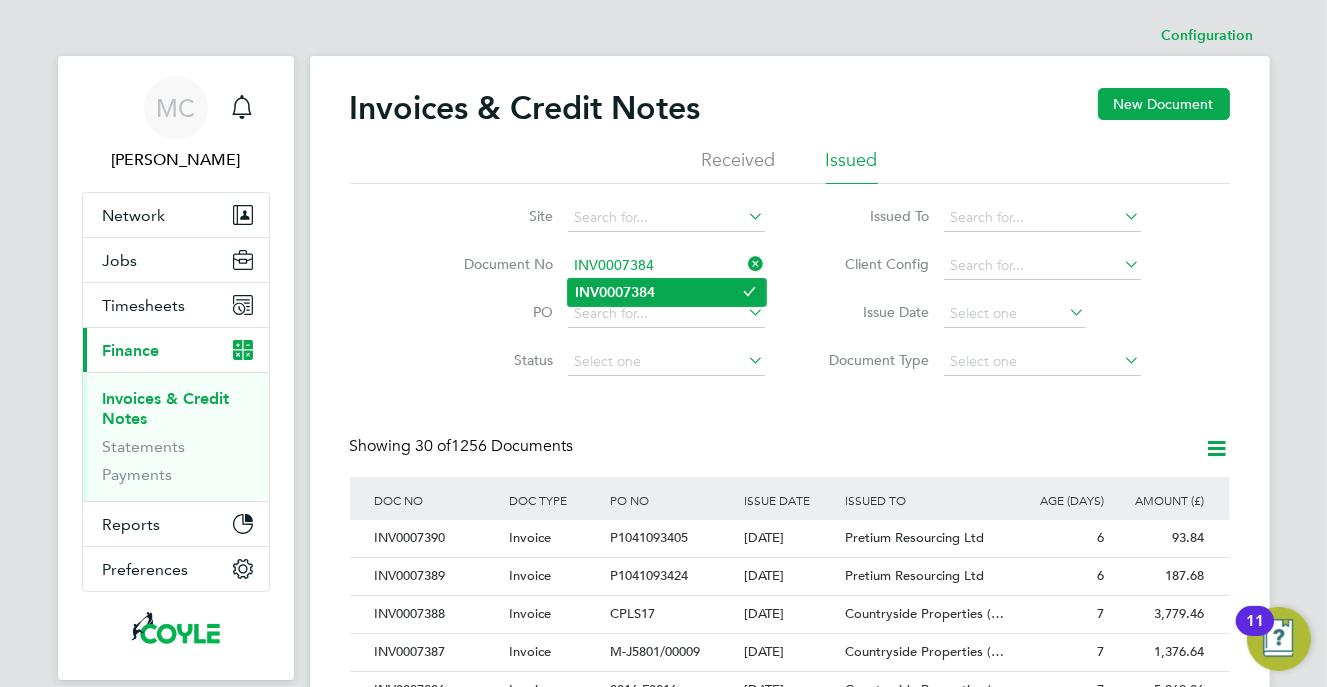 type on "INV0007384" 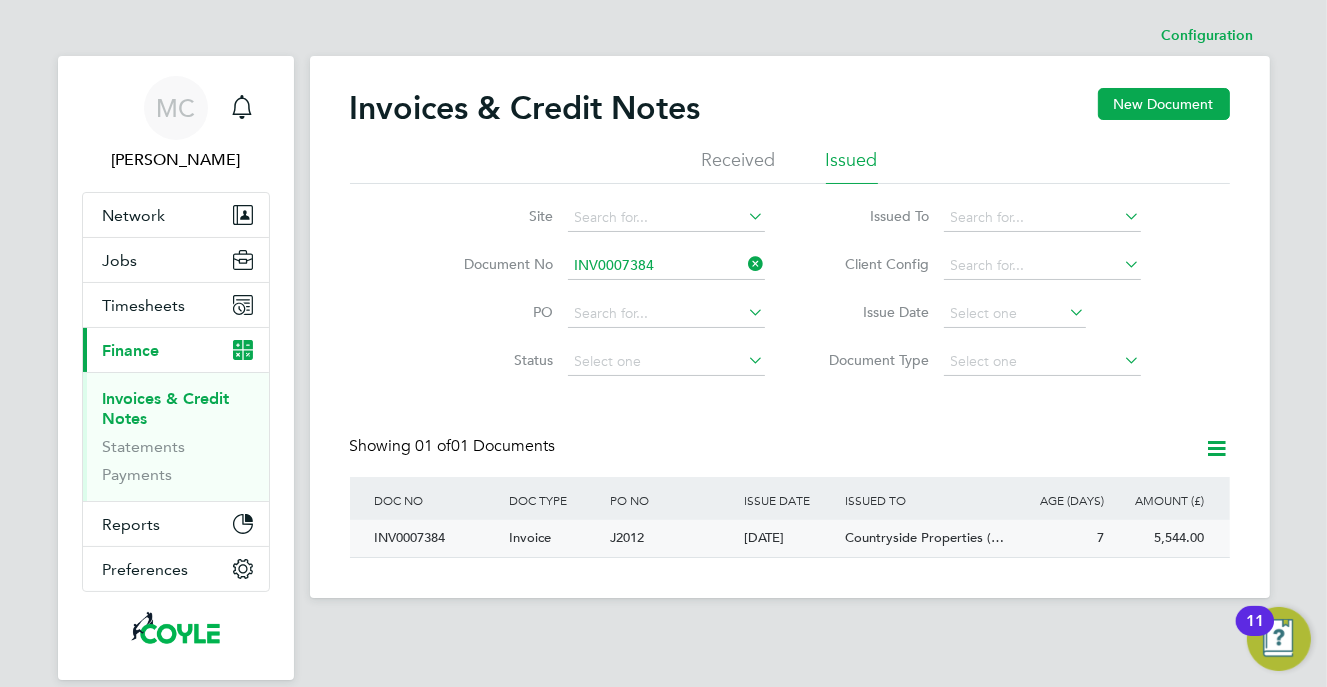 click on "J2012" 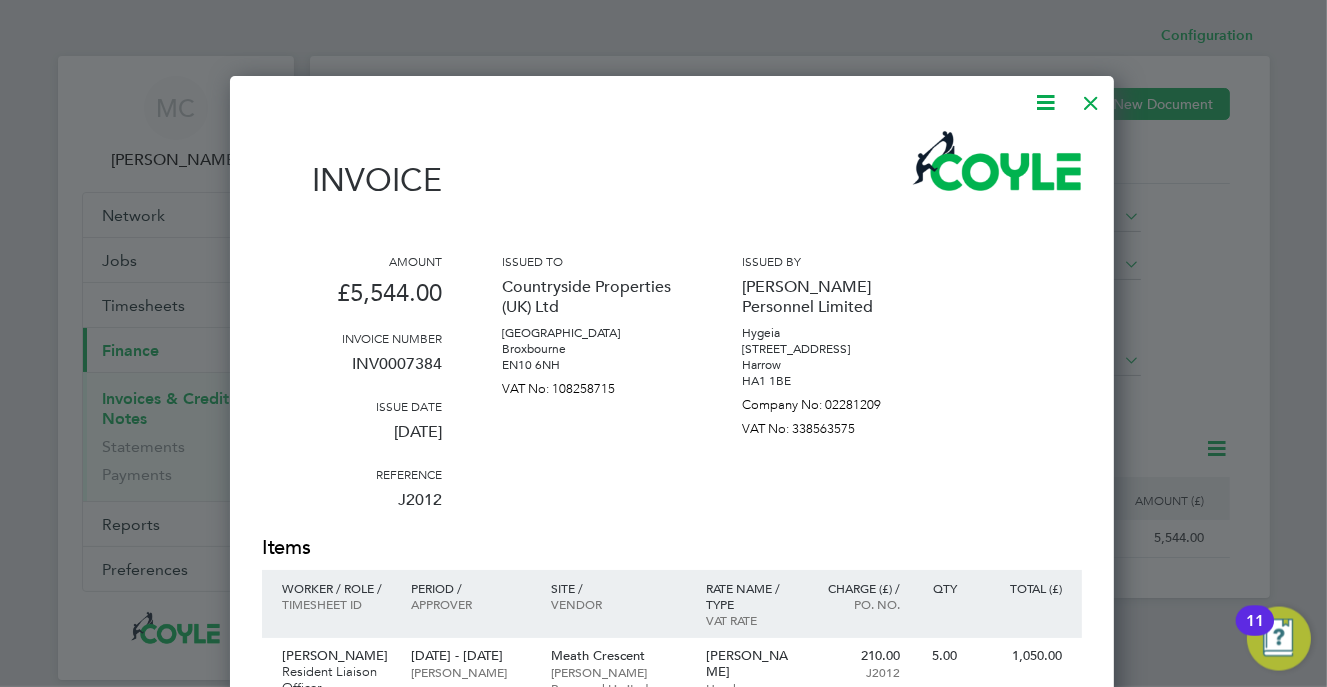 scroll, scrollTop: 0, scrollLeft: 0, axis: both 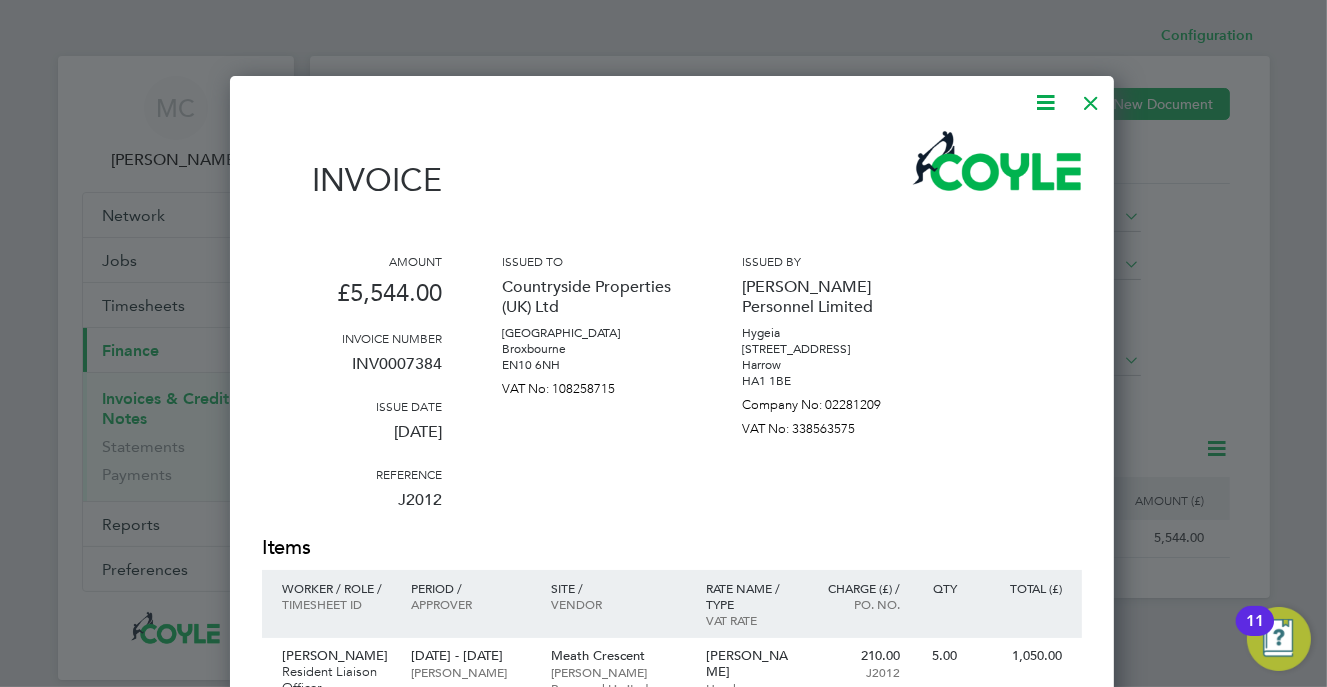 click at bounding box center (1045, 102) 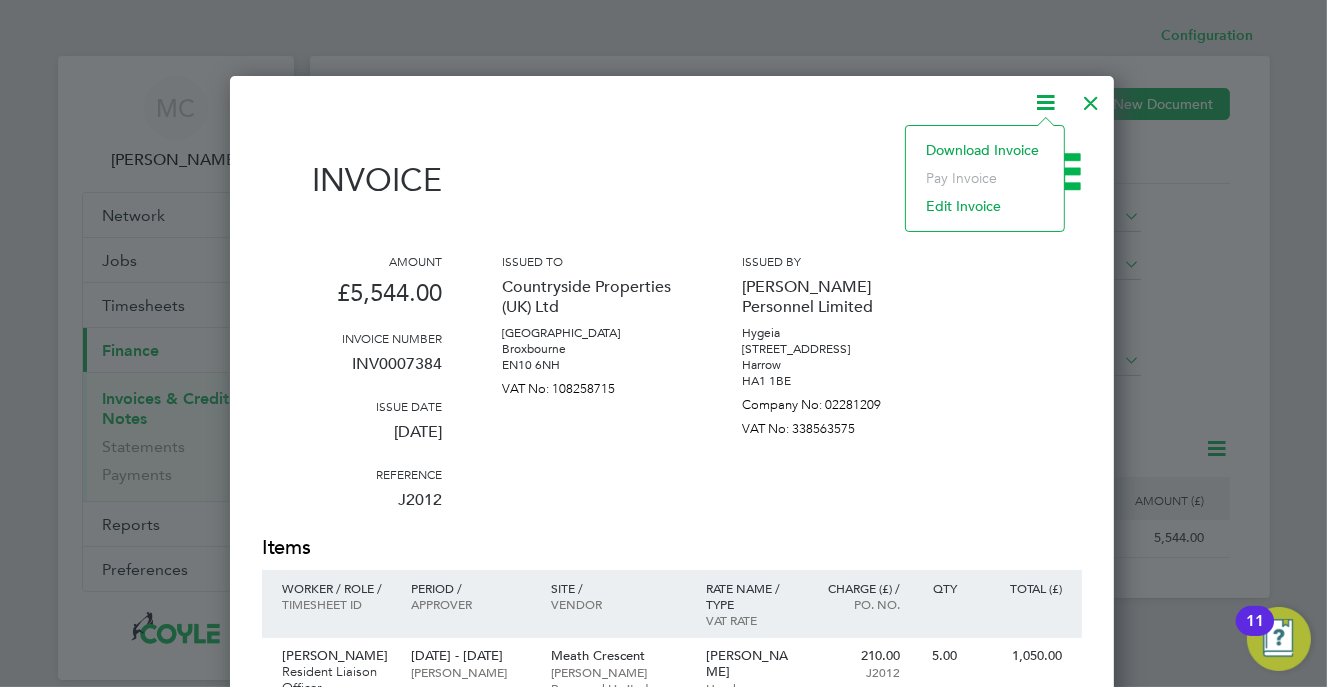 click on "Download Invoice" 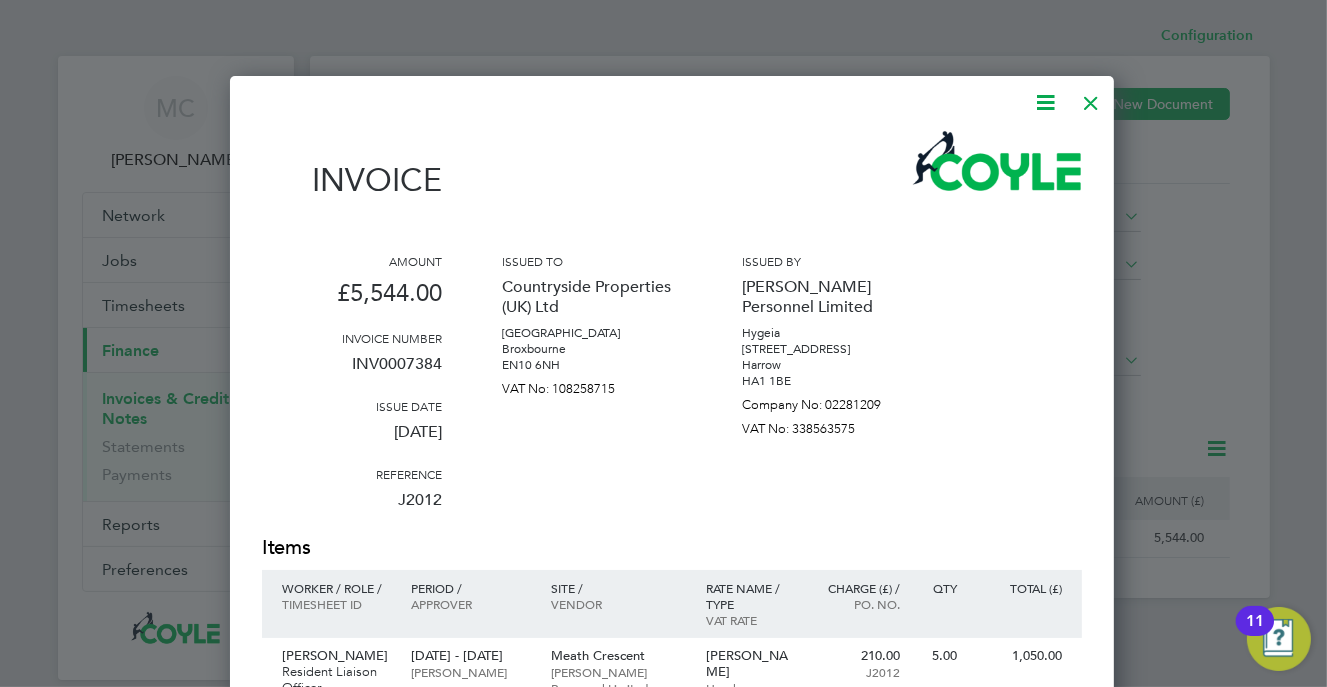 click at bounding box center (1091, 98) 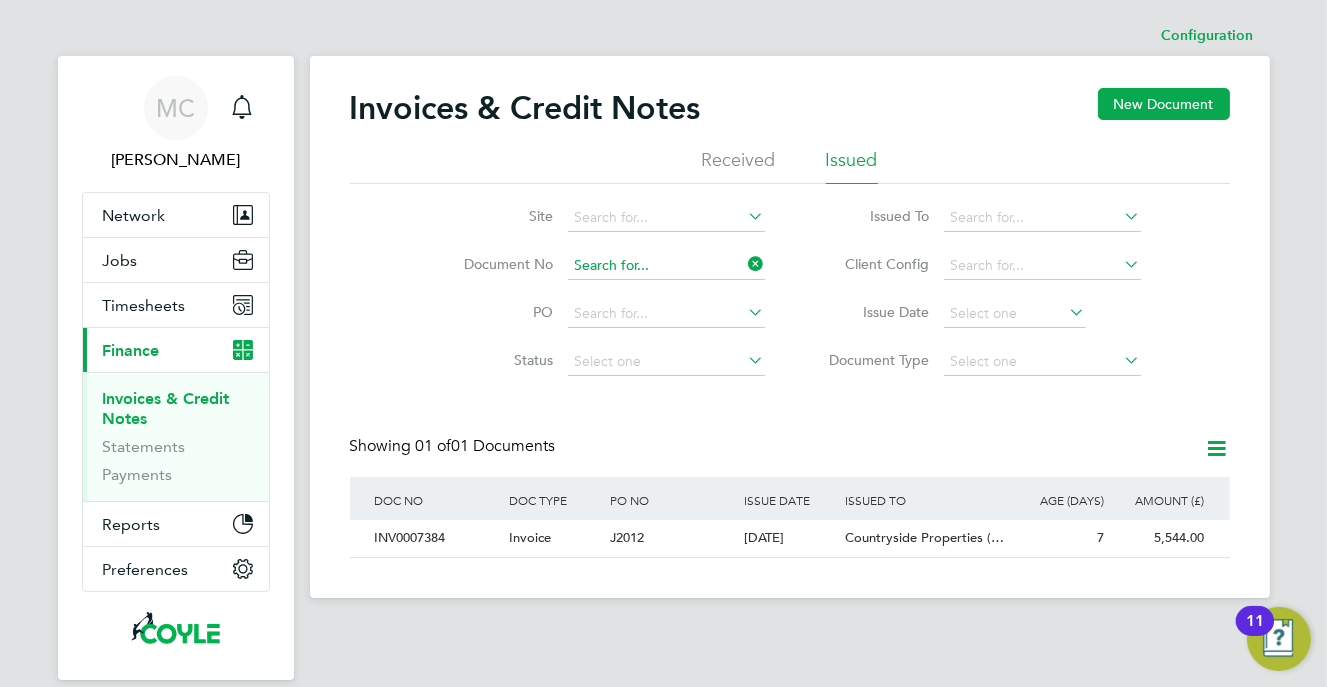 click 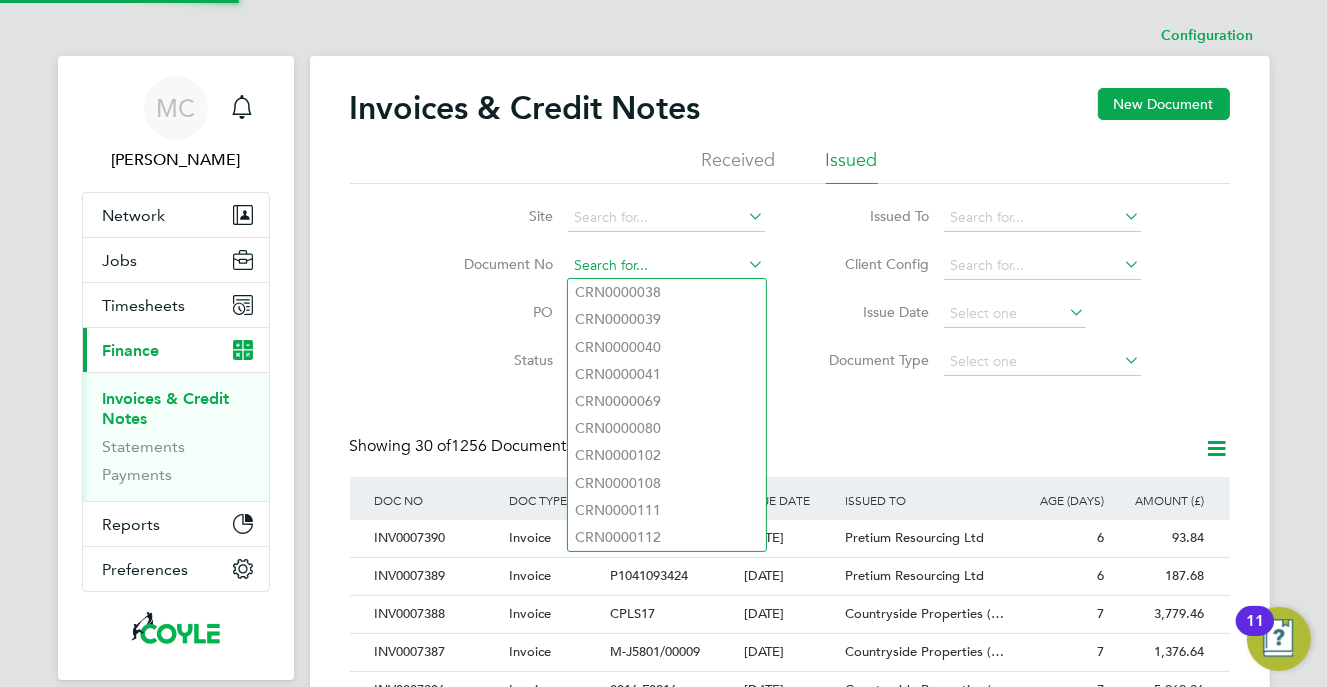 scroll, scrollTop: 27, scrollLeft: 26, axis: both 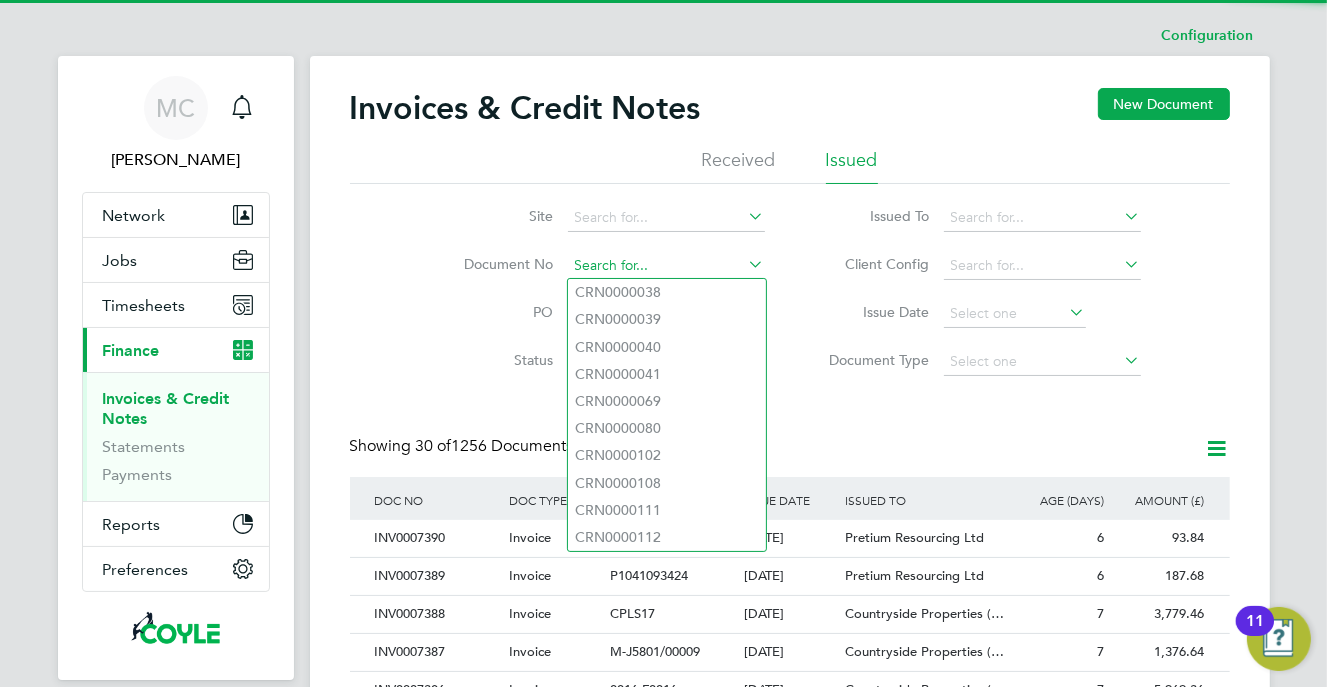click 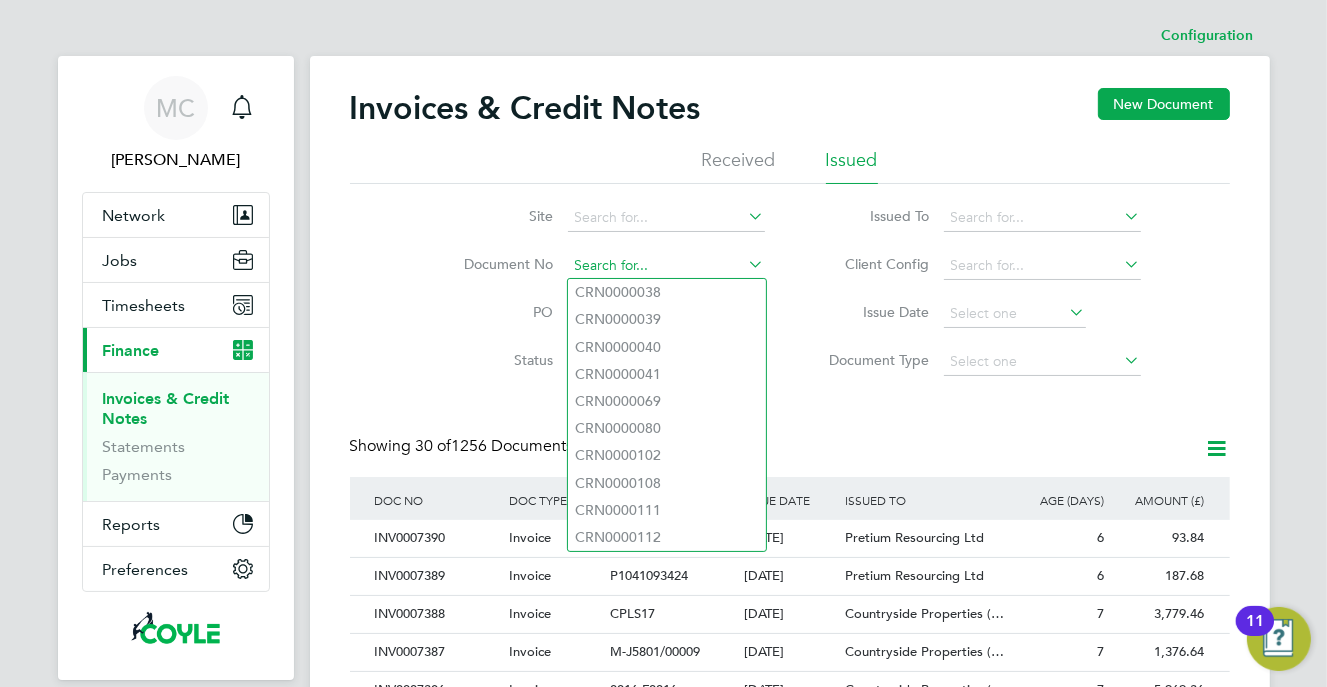 paste on "INV0007385" 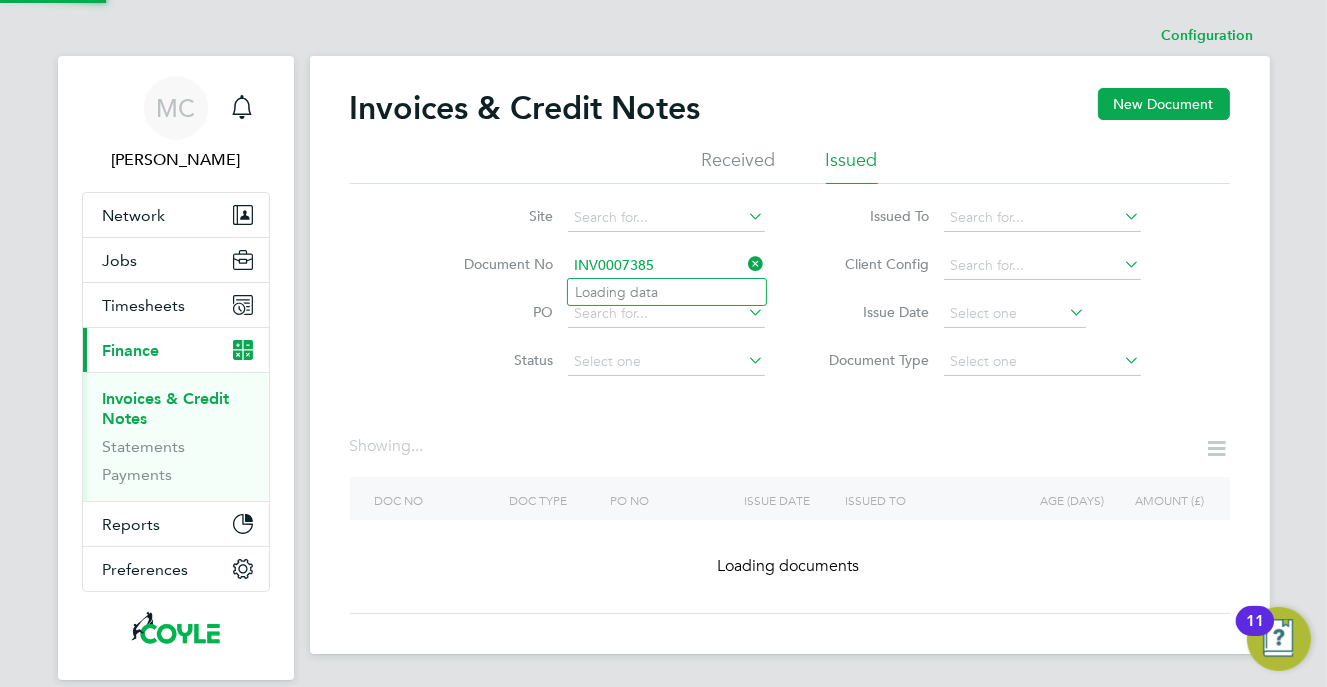 type on "CRN0000038" 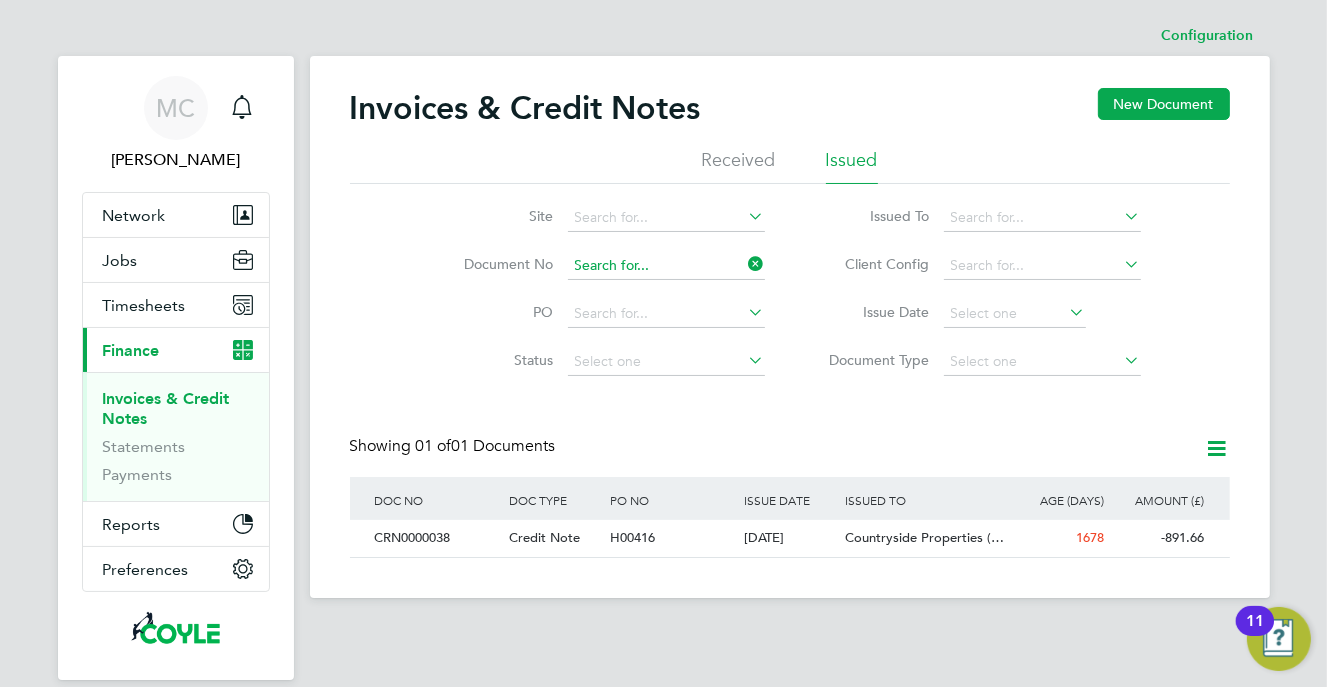 click 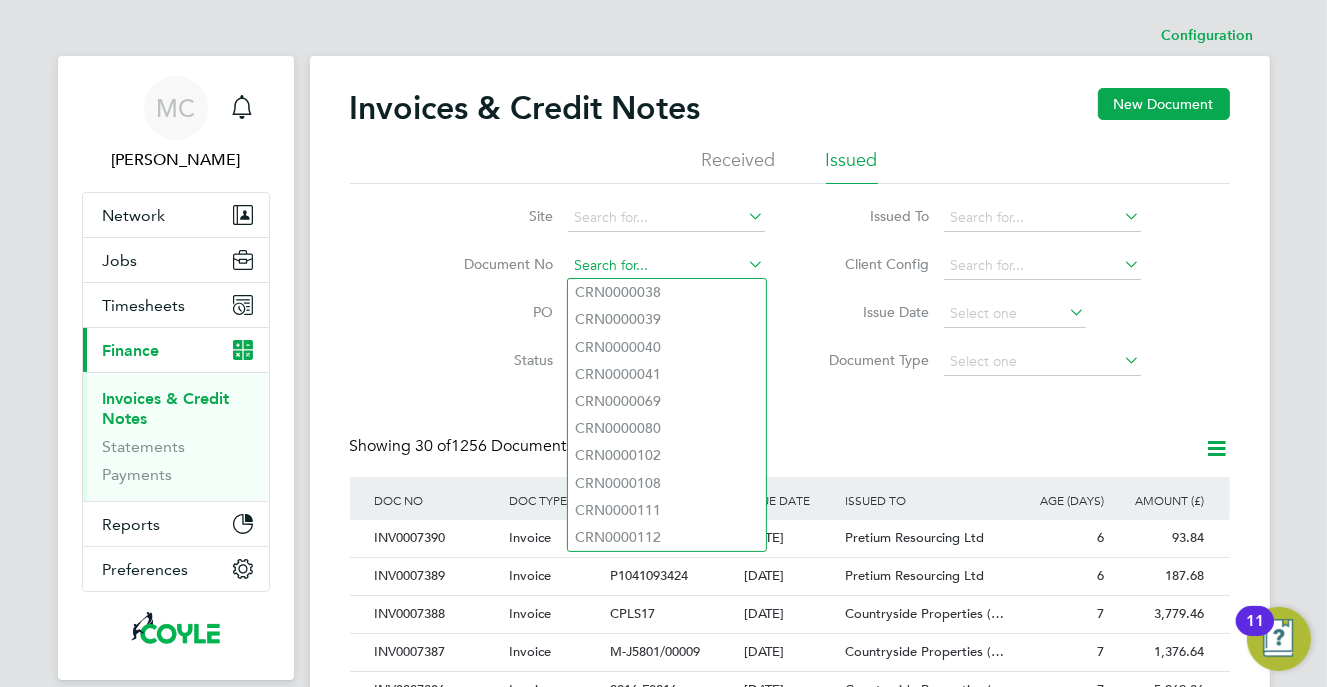 paste on "INV0007385" 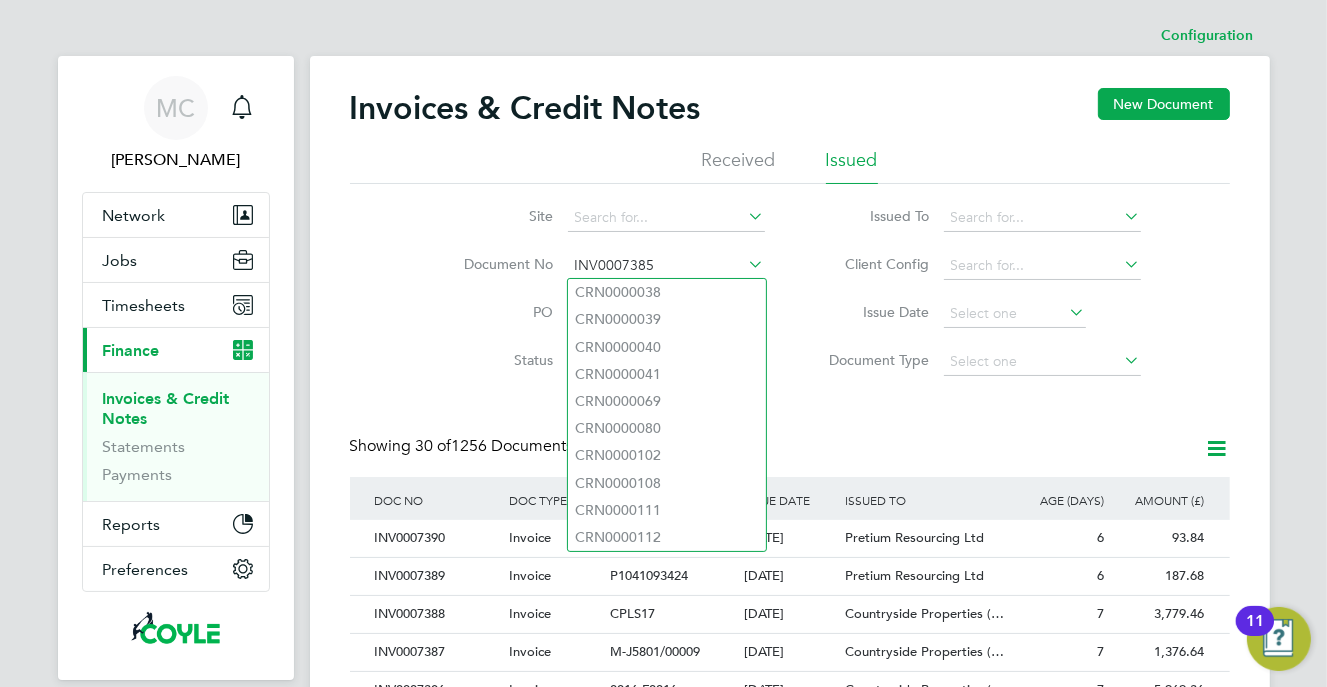 click on "INV0007385" 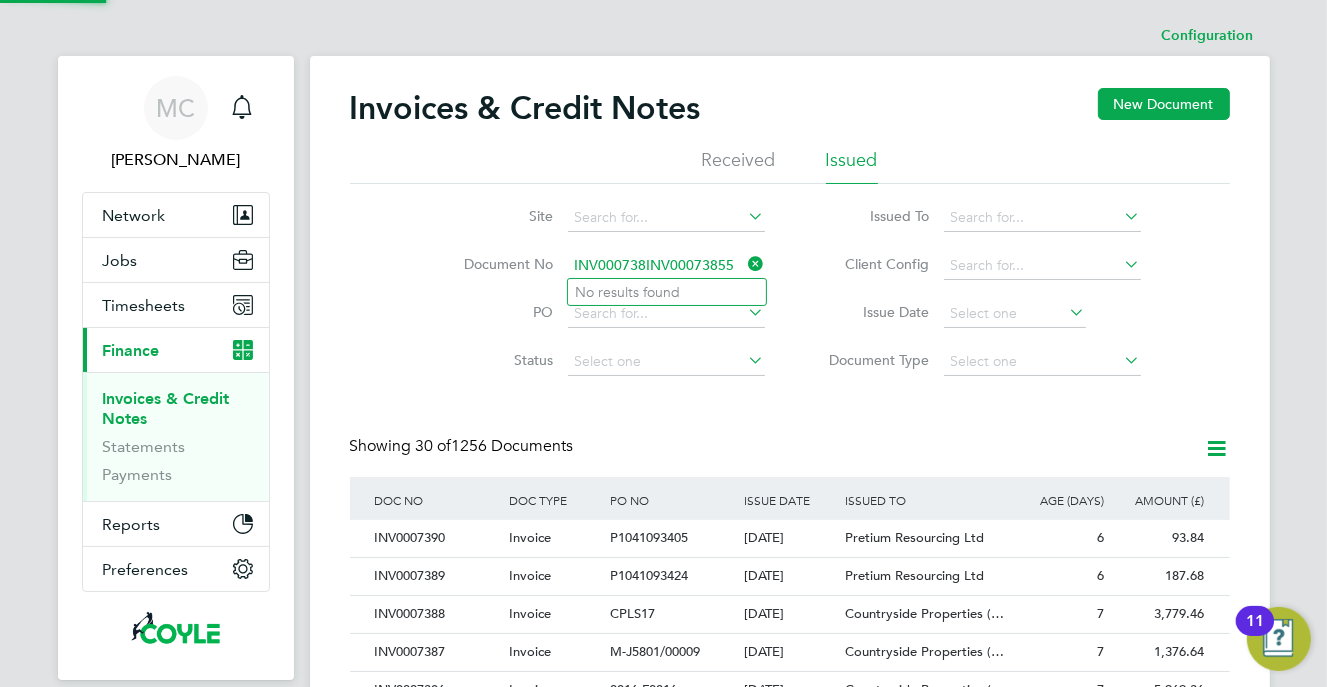 type on "INV000738INV00073855" 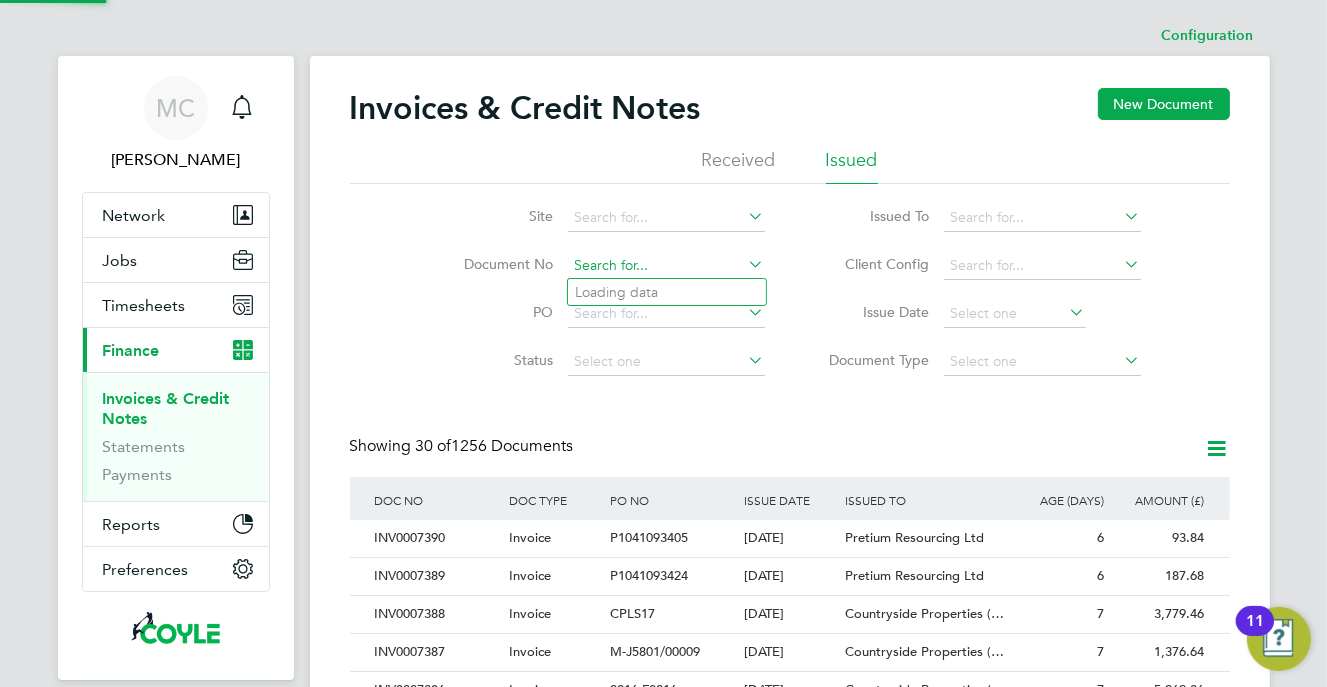click 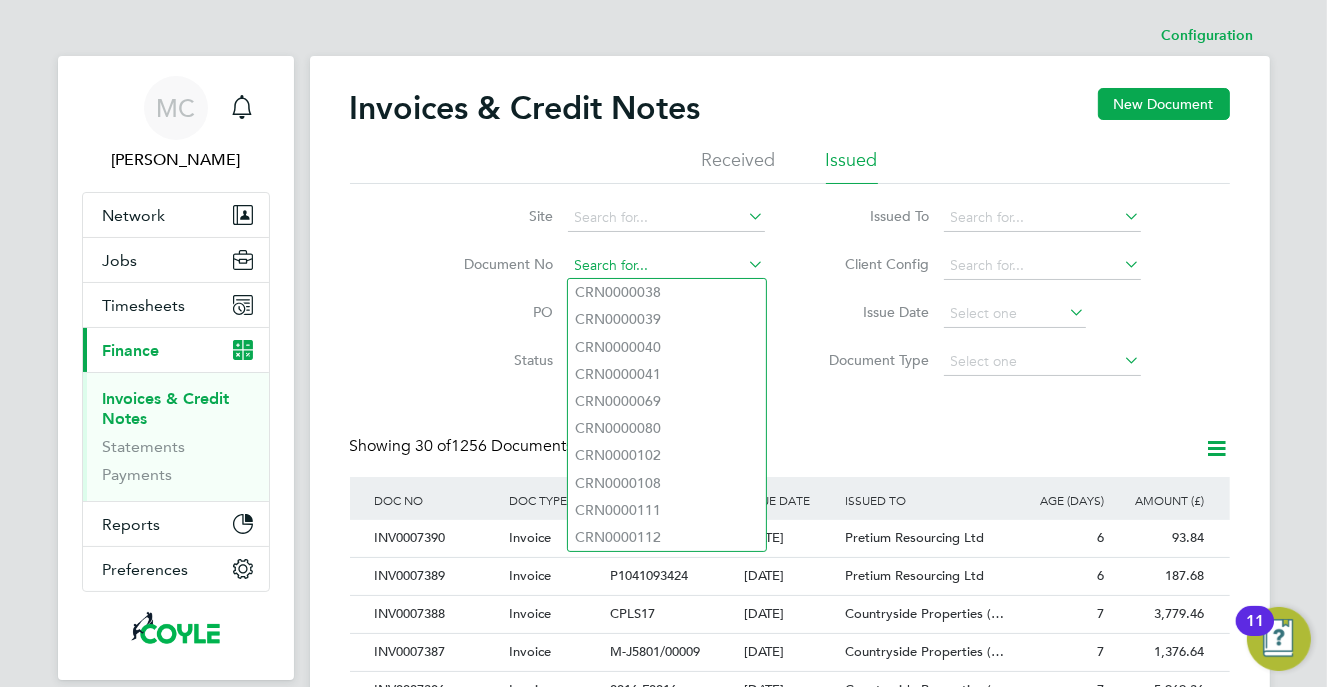 paste on "INV0007385" 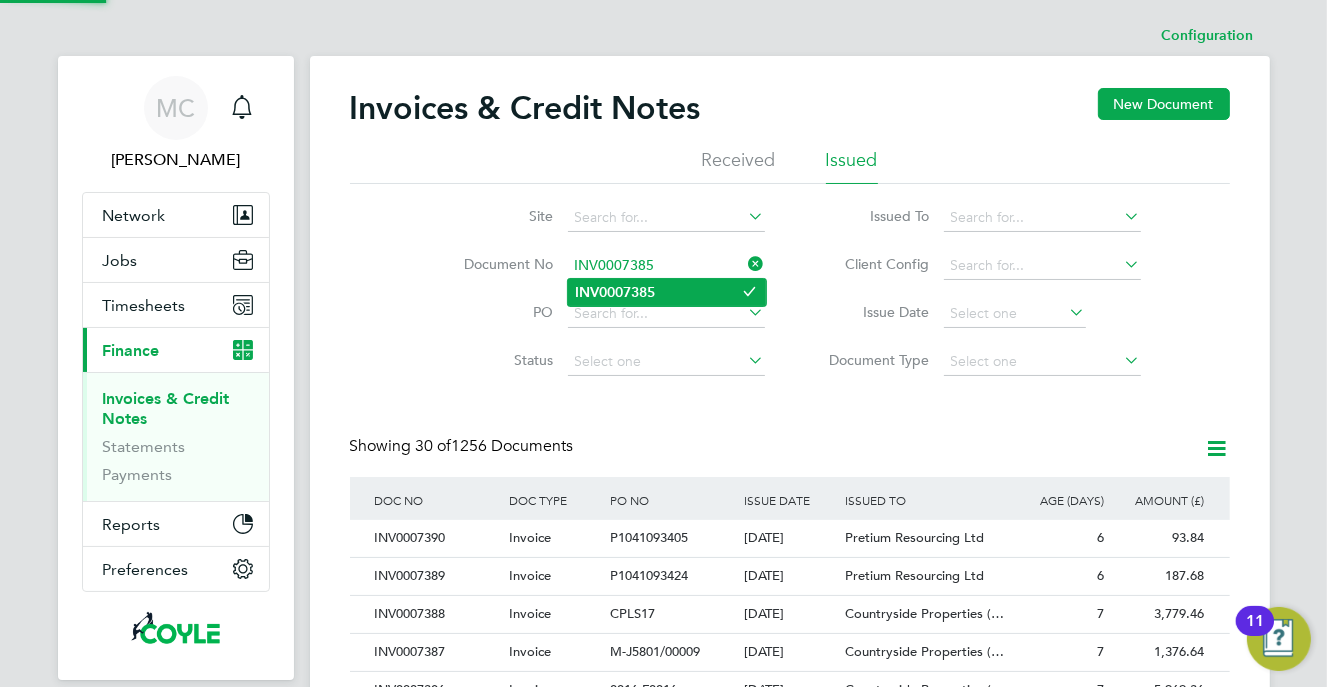 type on "INV0007385" 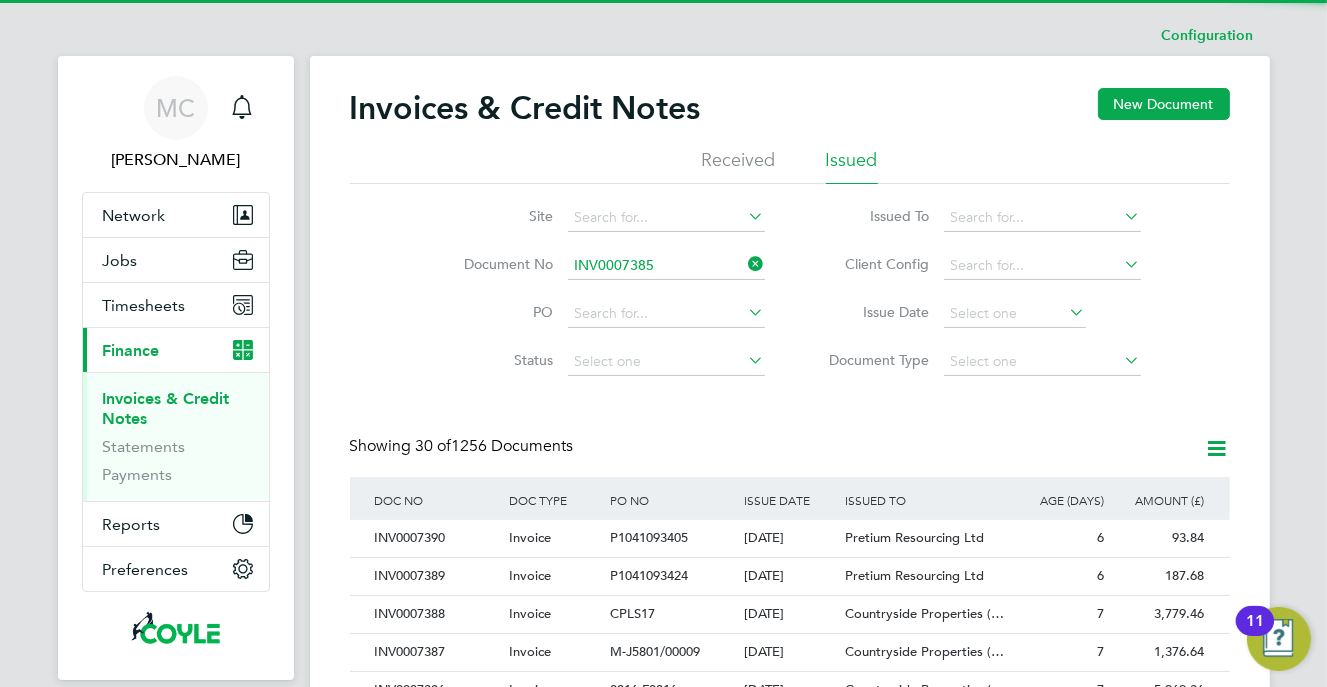 click on "INV0007385" 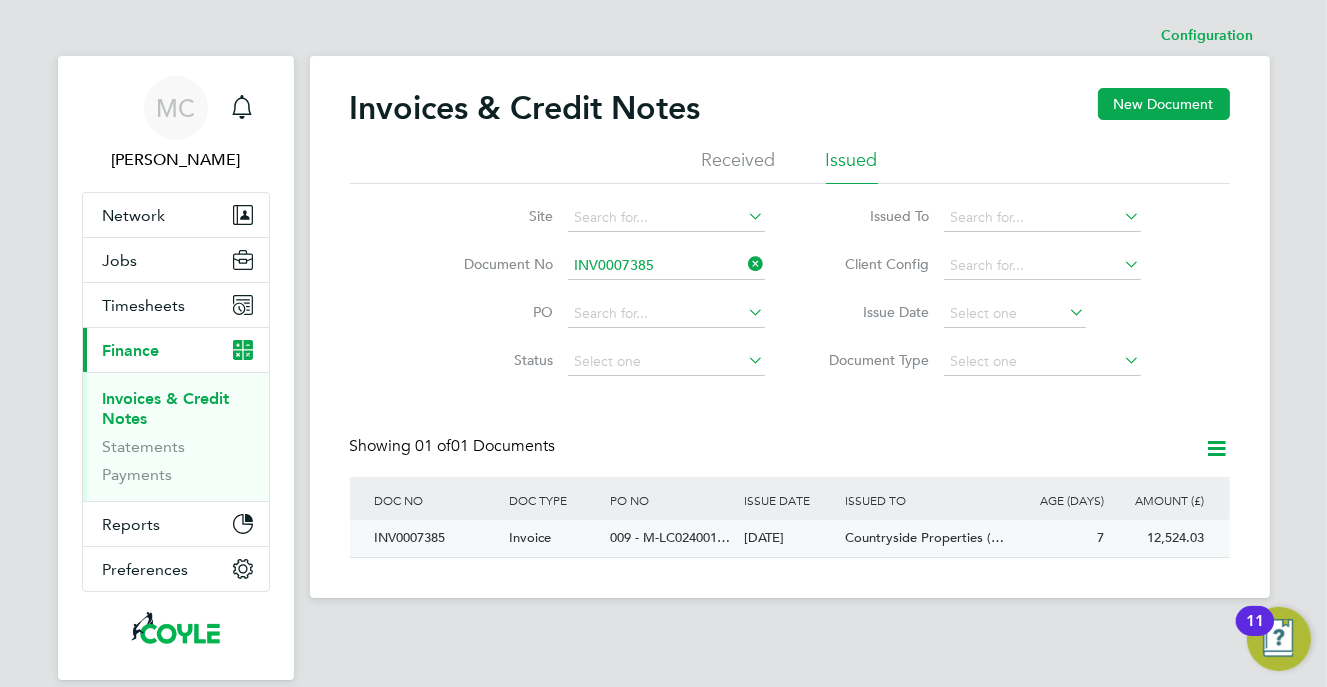 click on "009 - M-LC024001…" 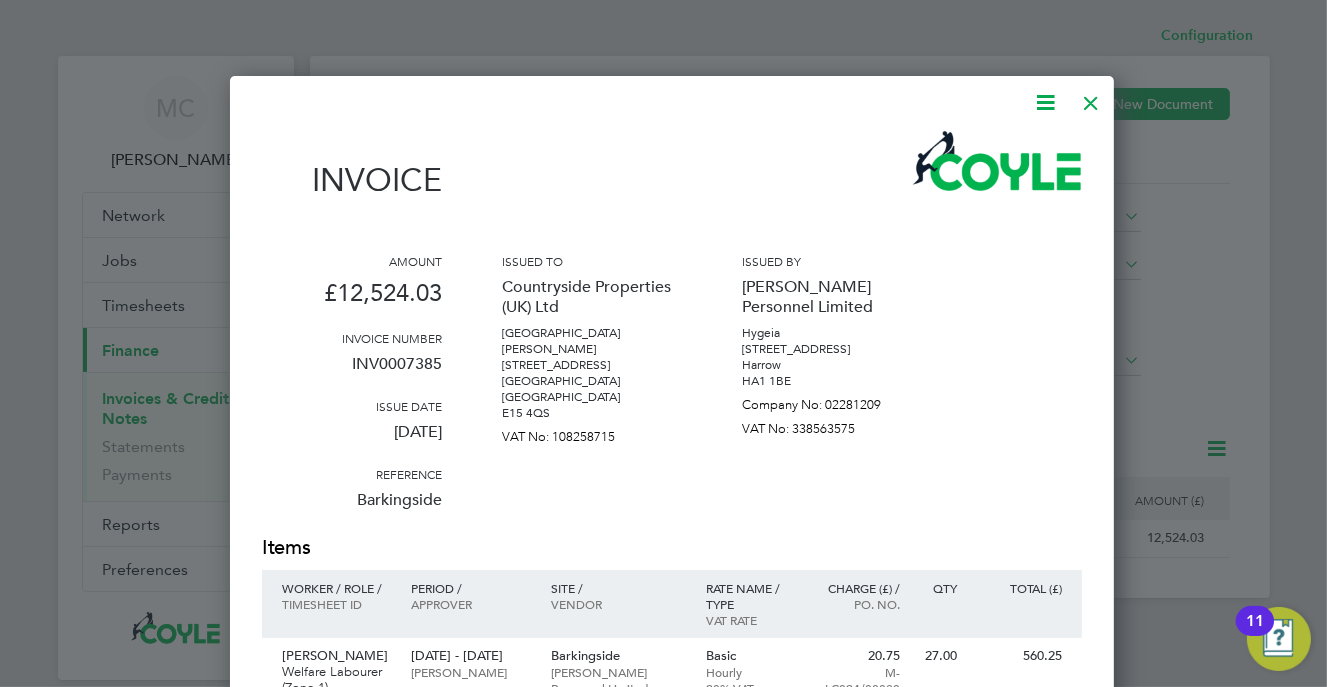 click at bounding box center (1045, 102) 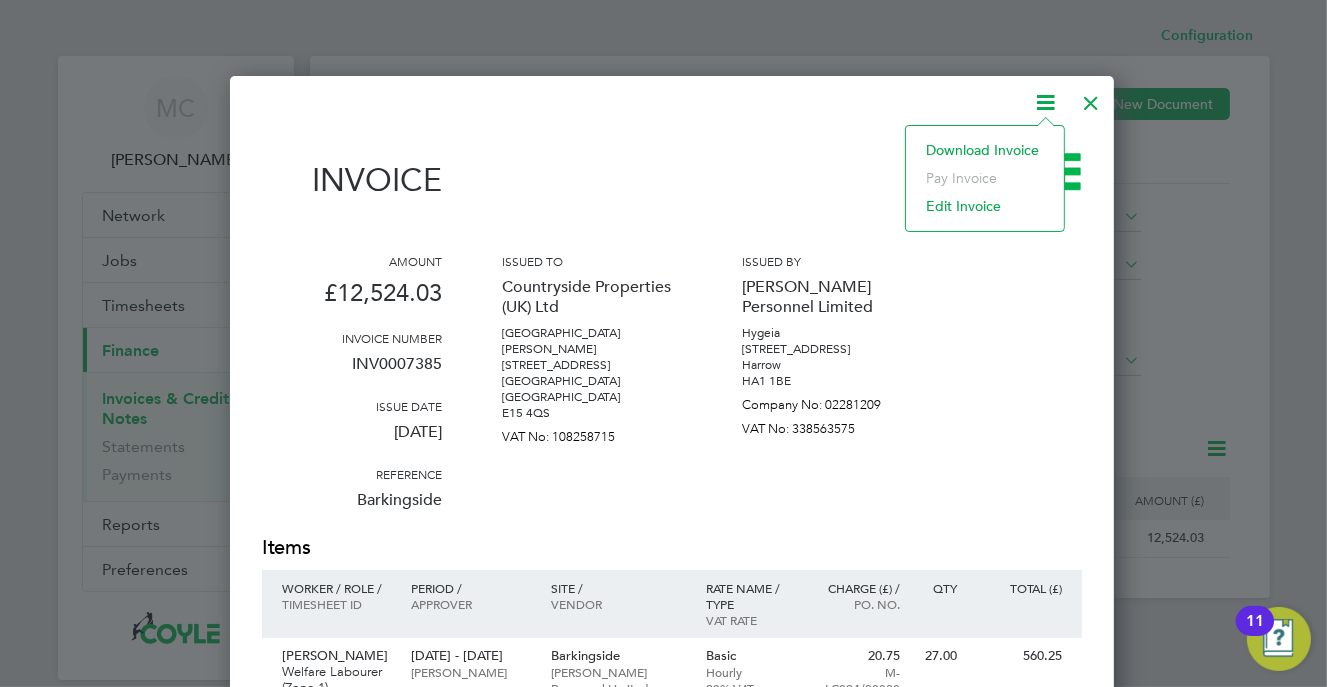 click on "Download Invoice" 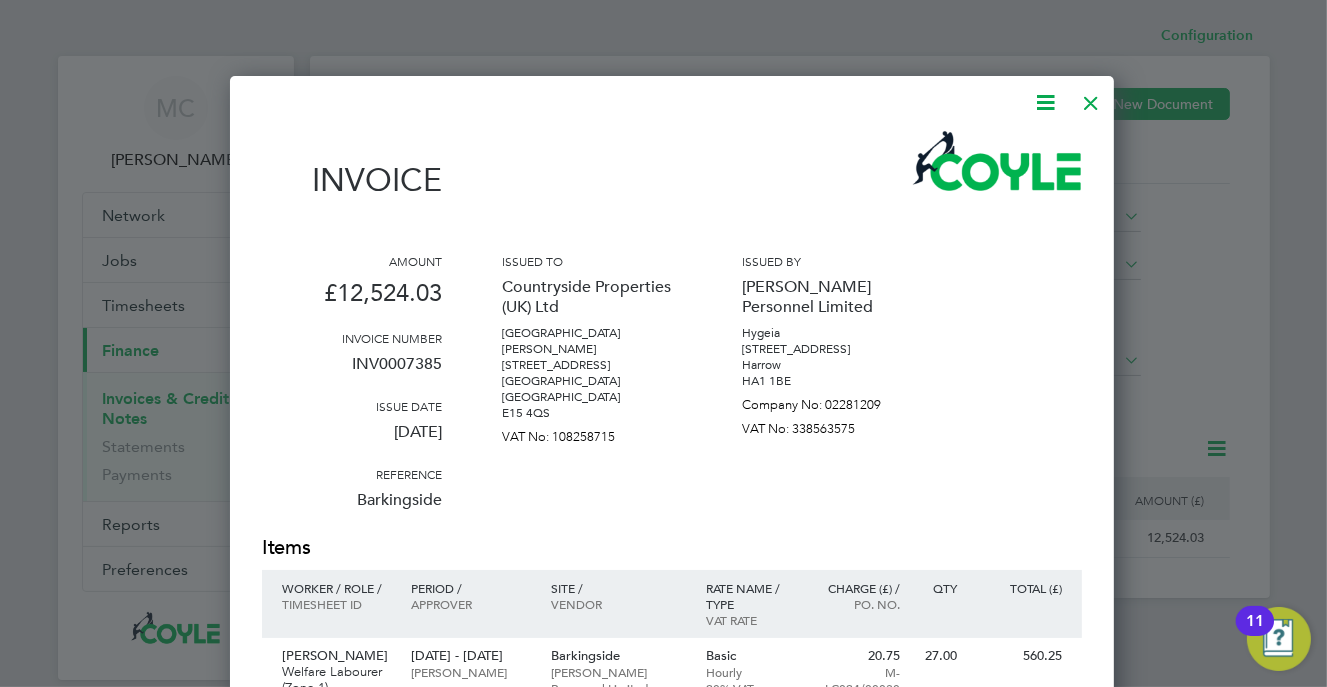 click at bounding box center (1091, 98) 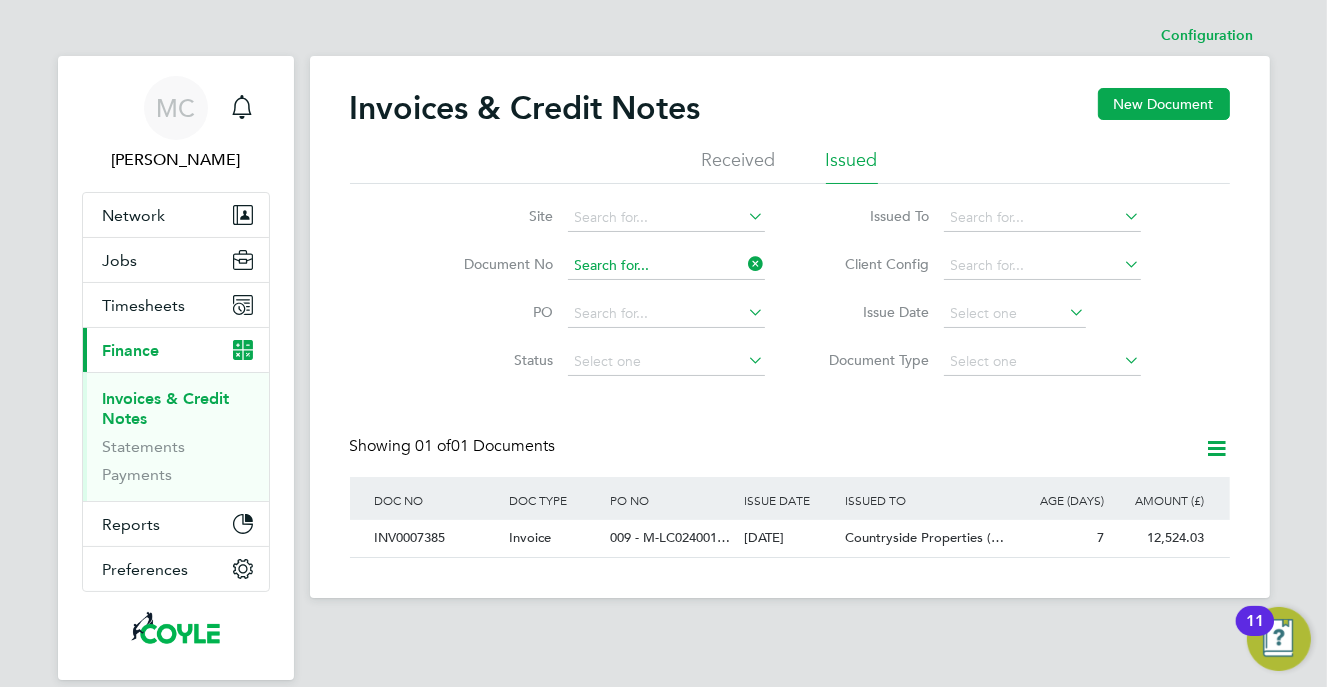 click 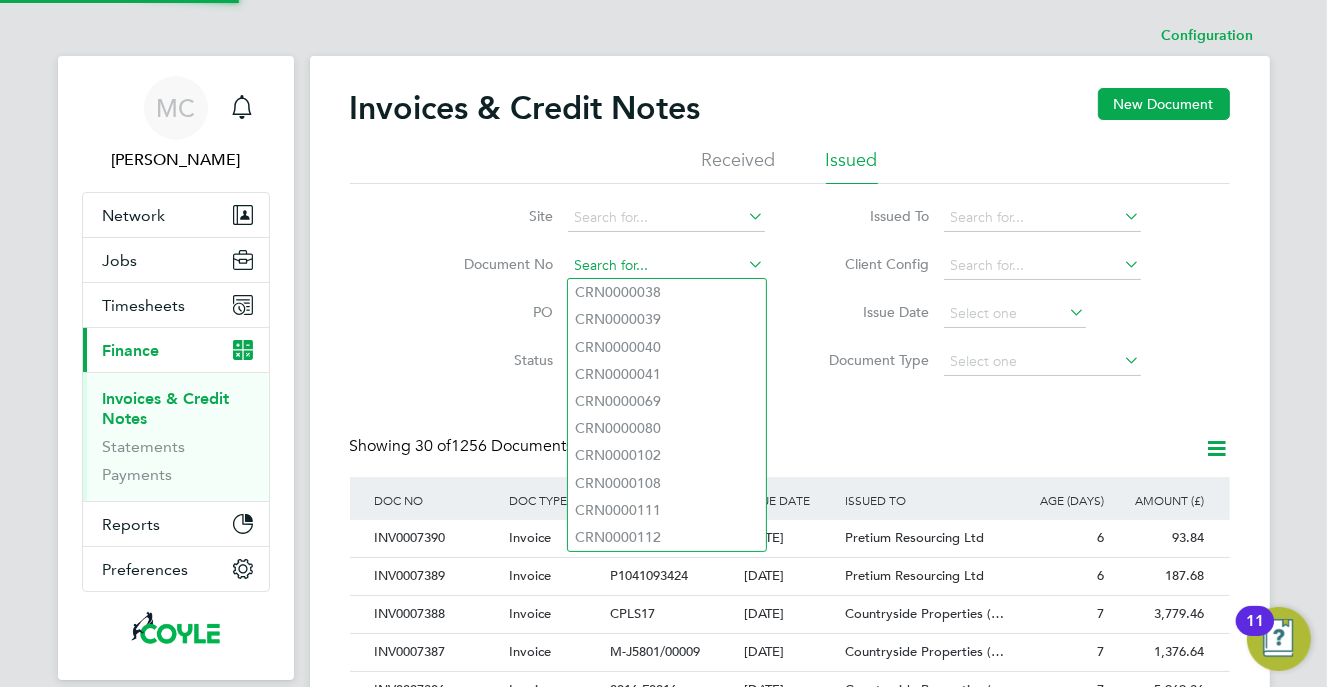 scroll, scrollTop: 27, scrollLeft: 26, axis: both 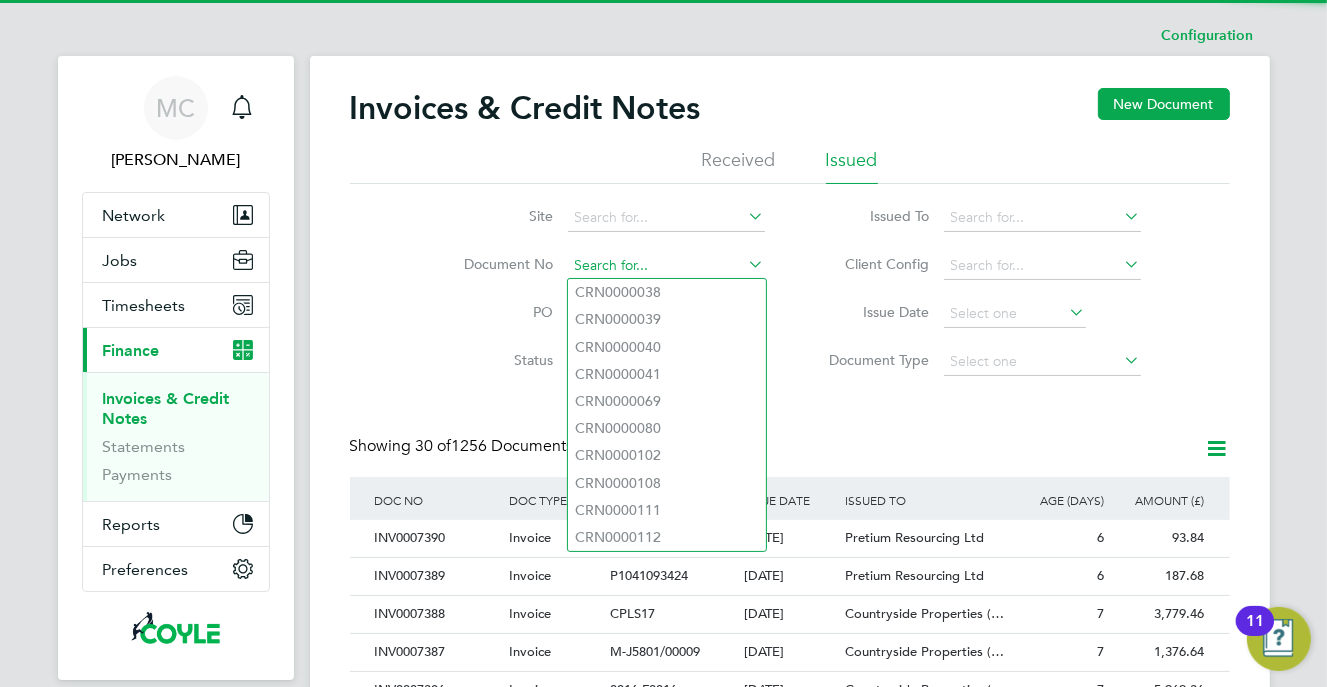 click 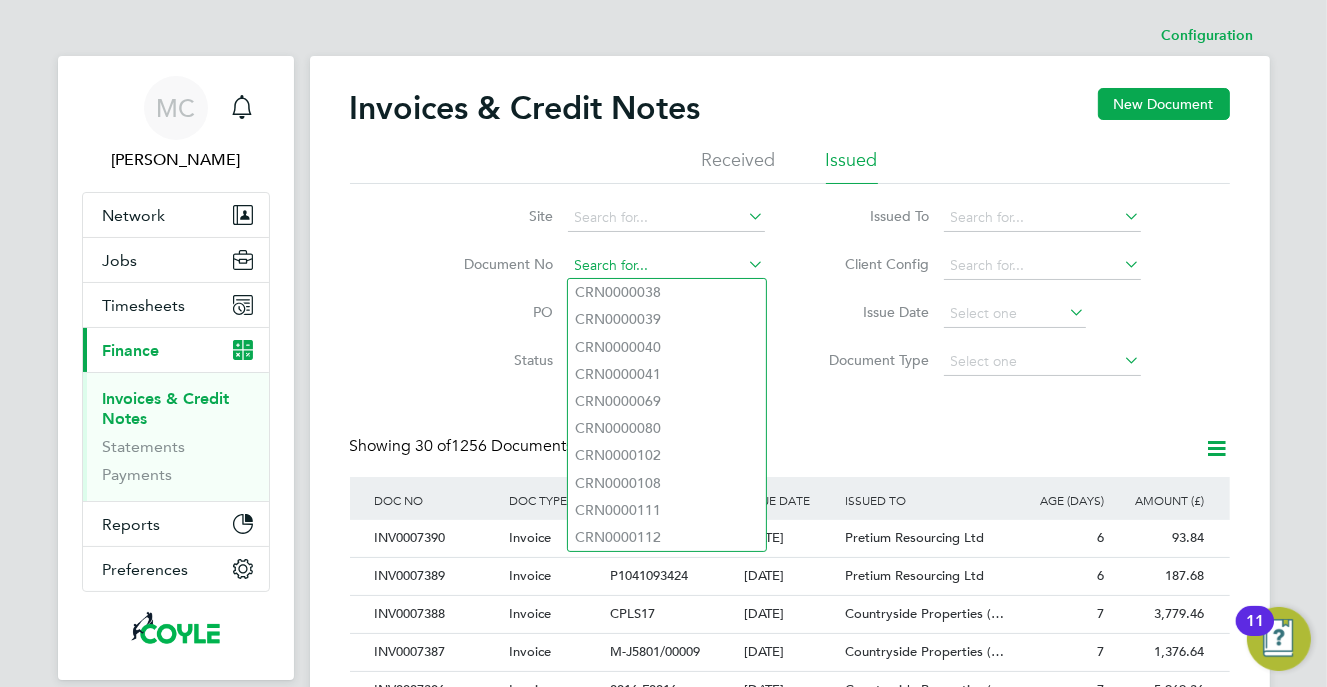 paste on "INV0007386" 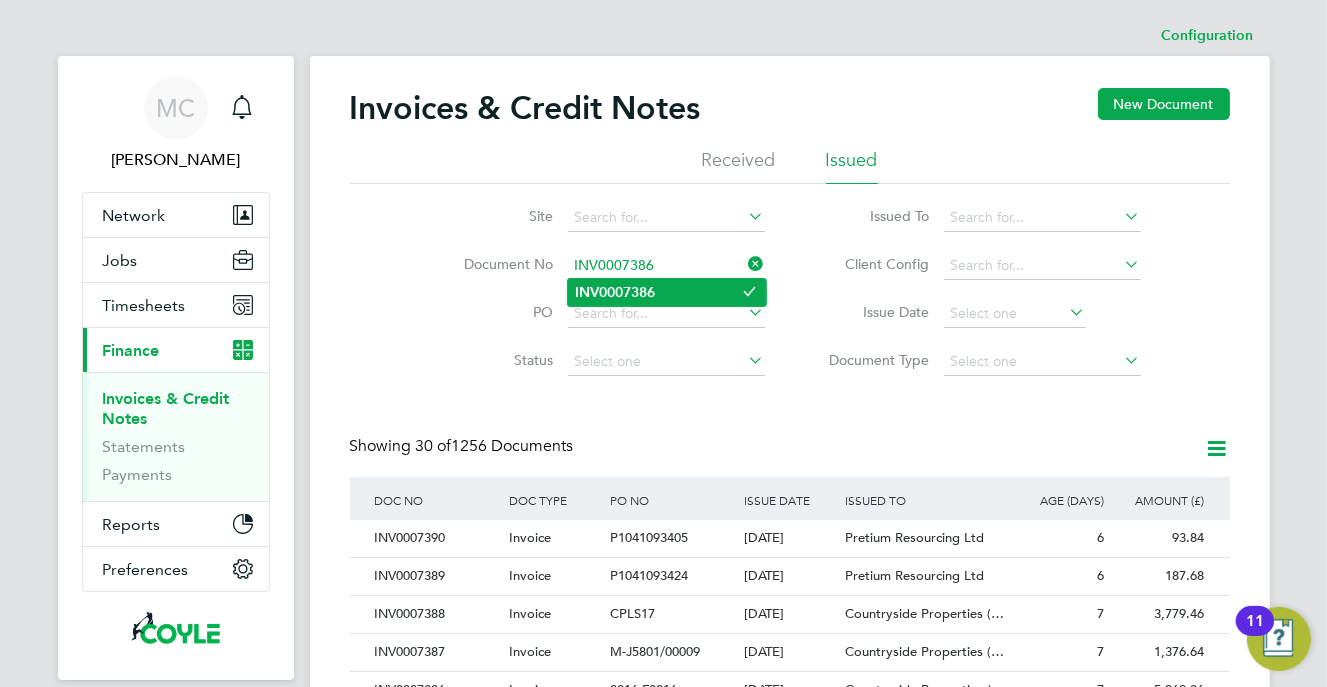 type on "INV0007386" 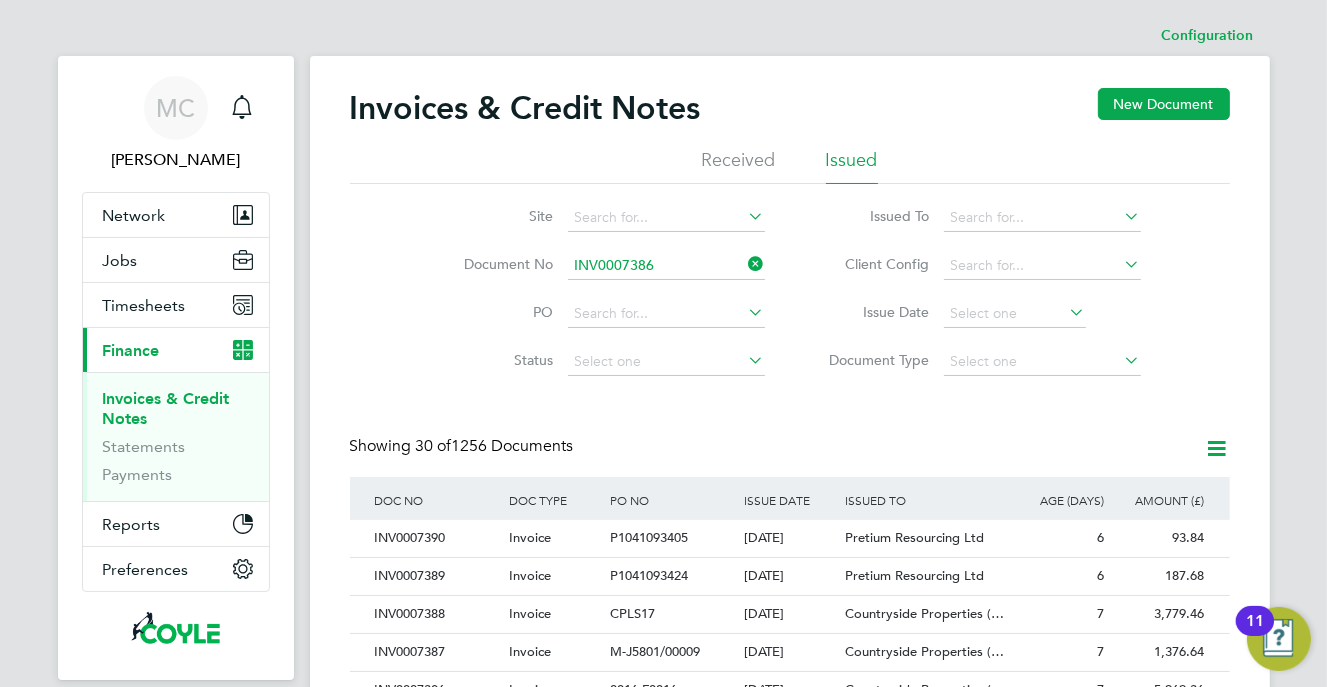 click on "INV0007386" 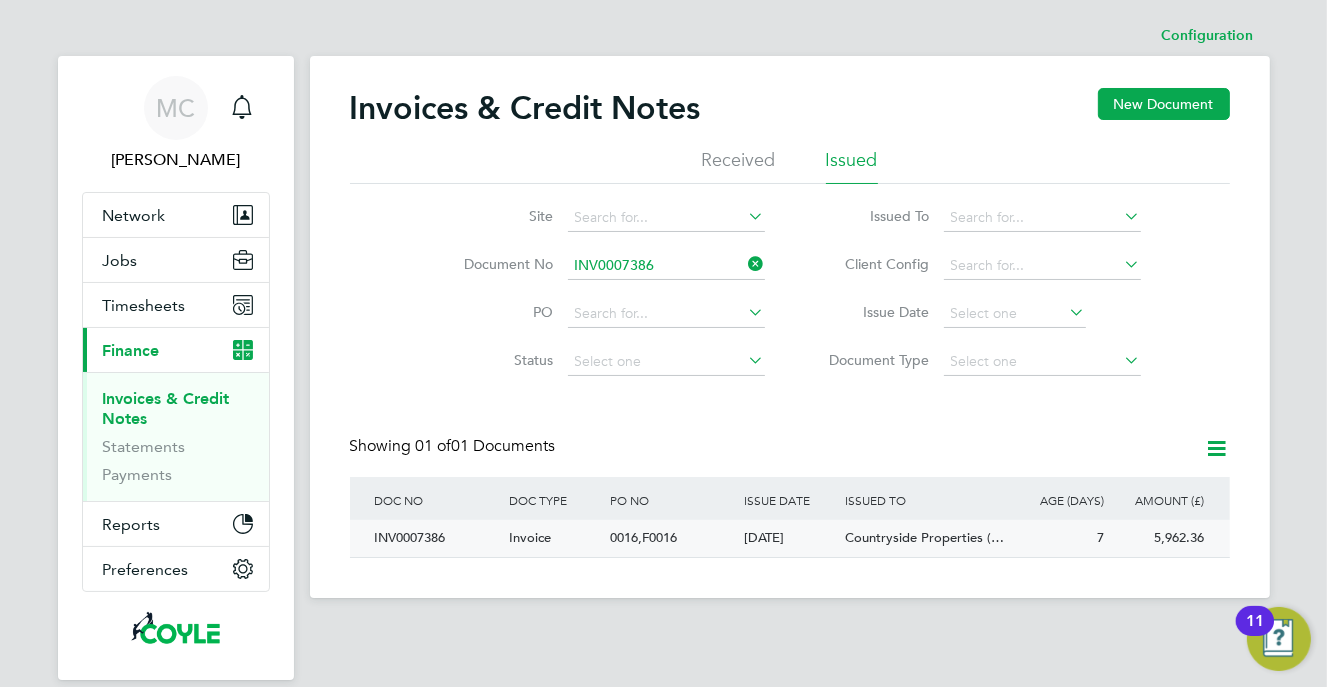 click on "0016,F0016" 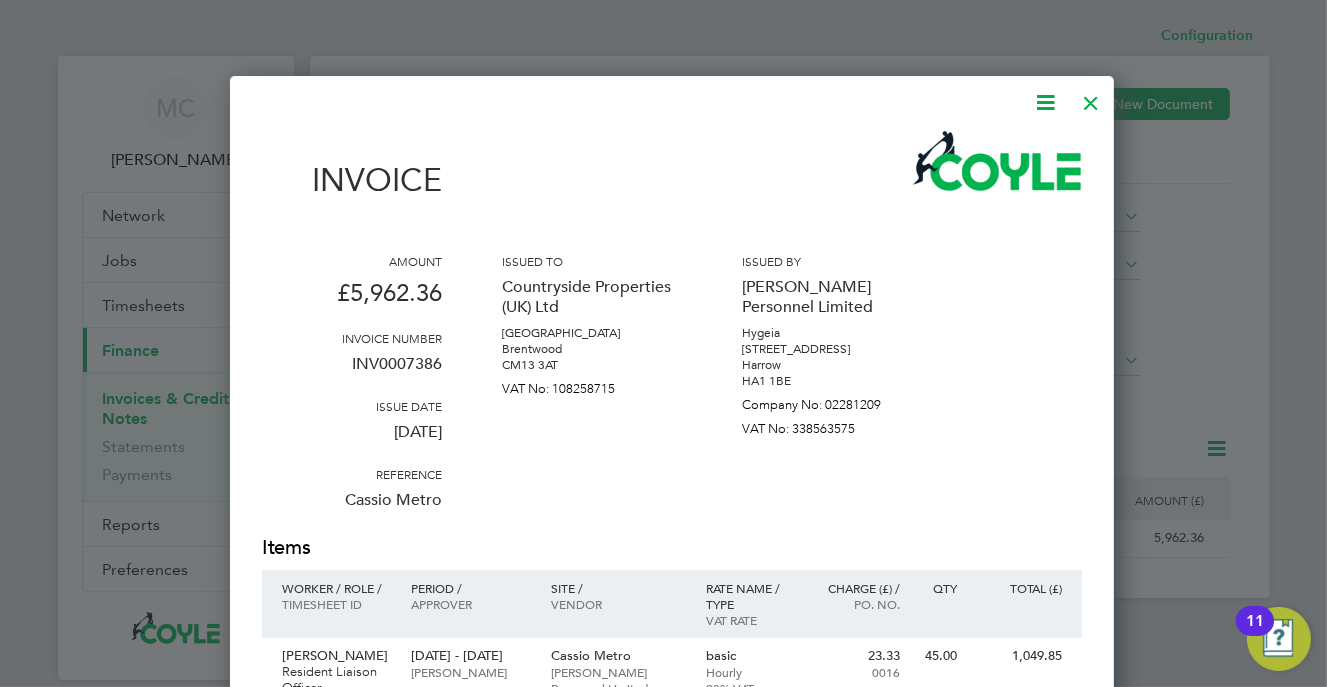 click at bounding box center [1091, 98] 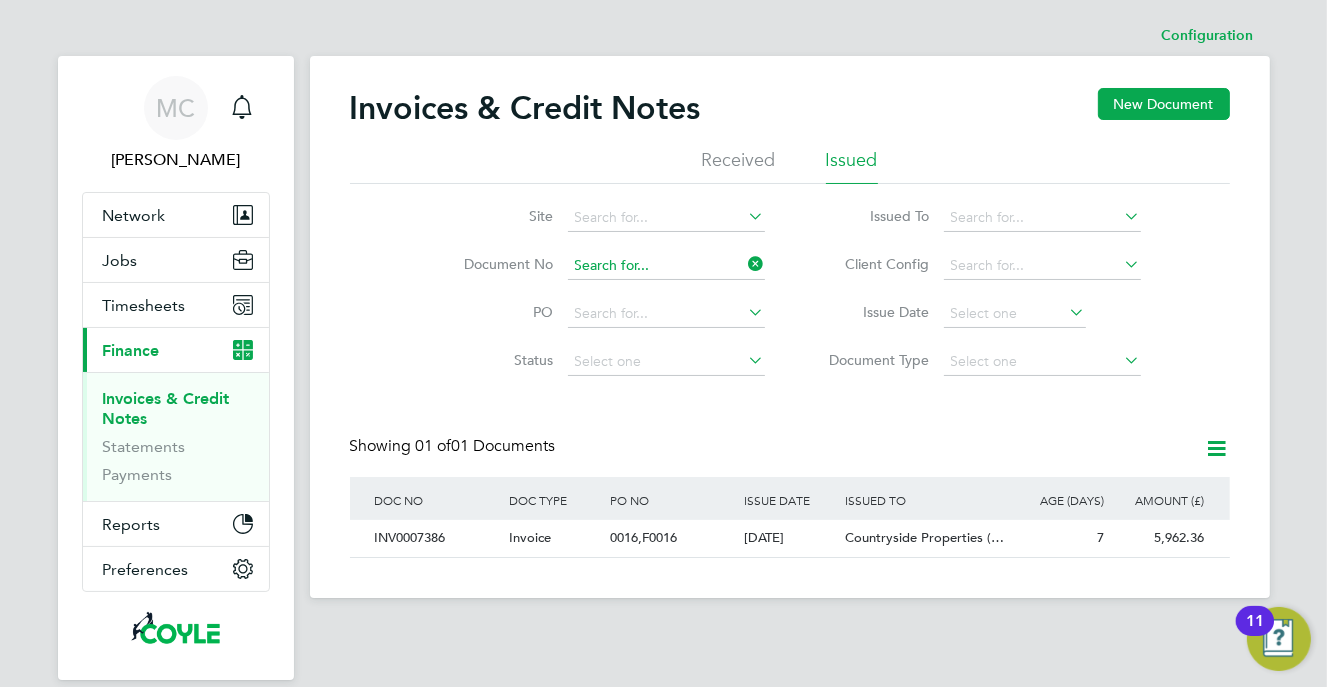 click 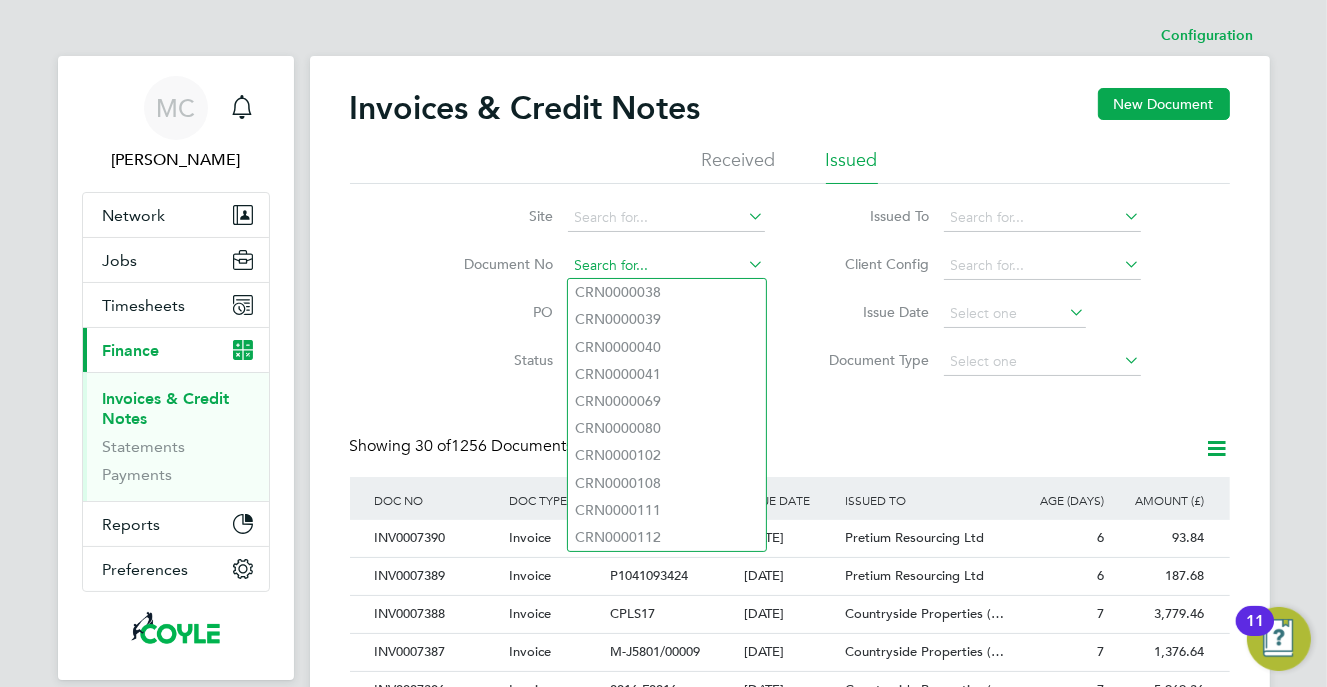 click 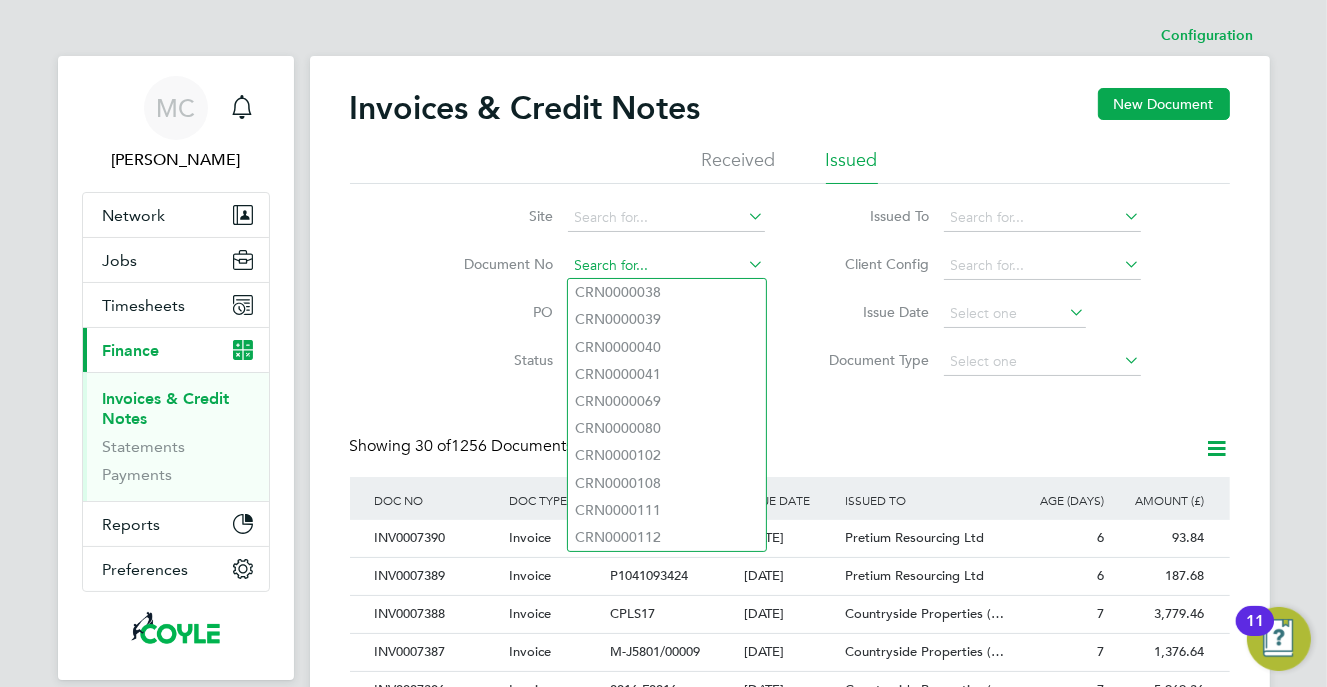 paste on "INV0007387" 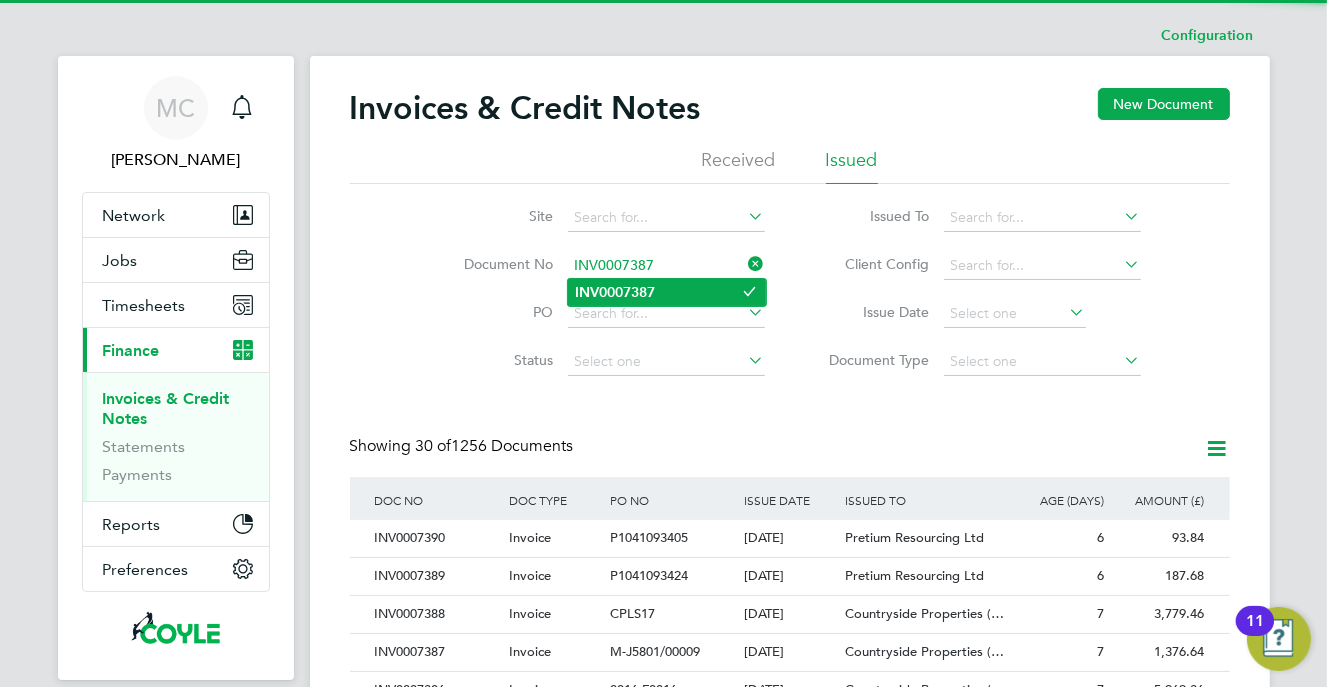 type on "INV0007387" 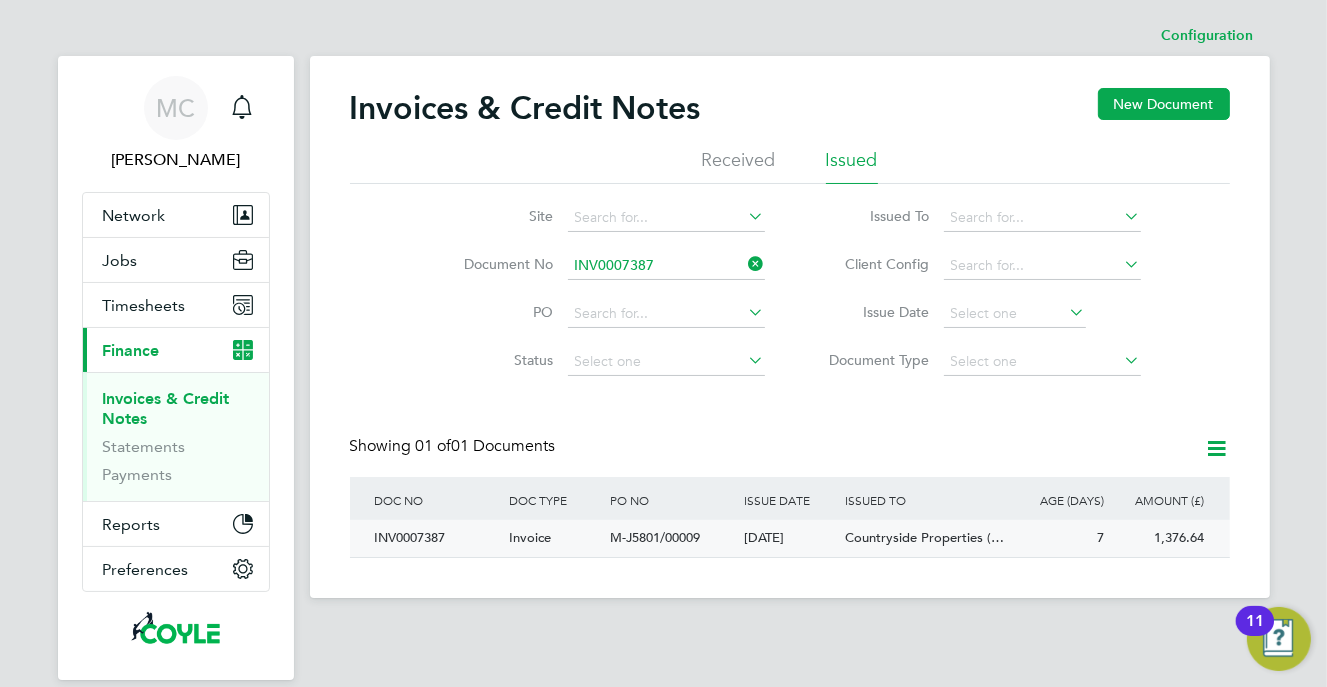 click on "M-J5801/00009" 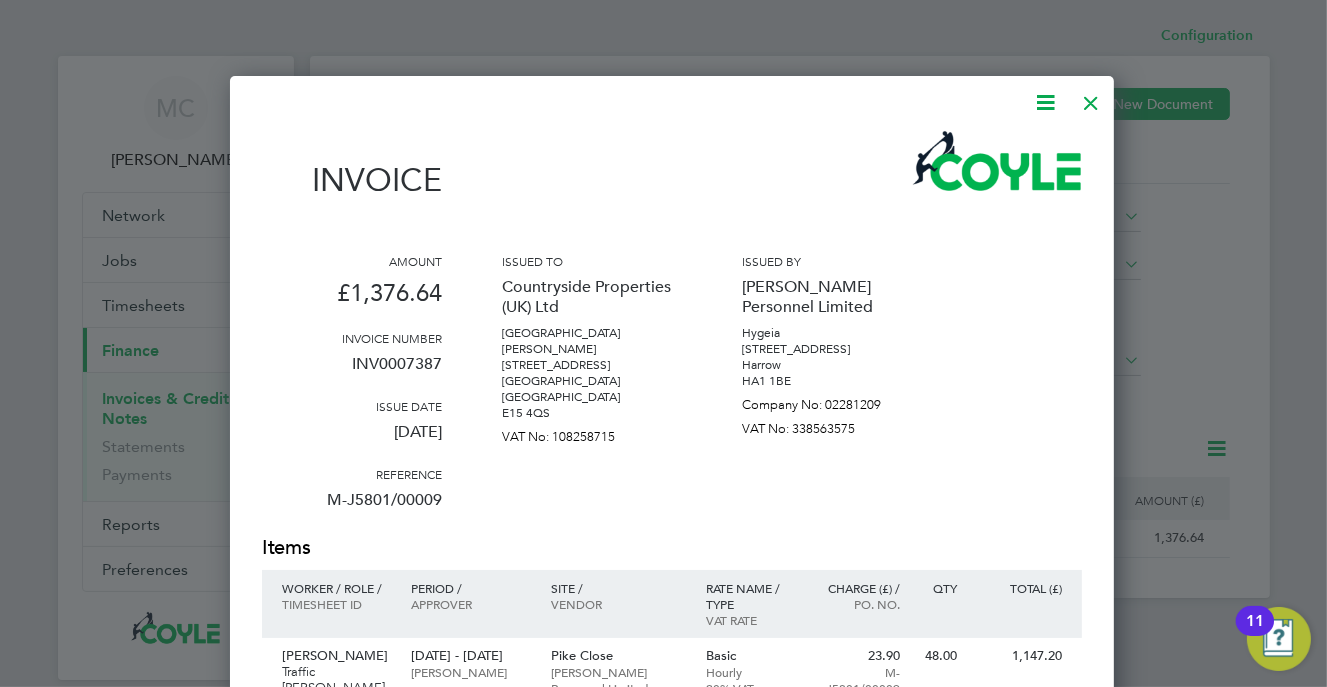 click at bounding box center [1091, 98] 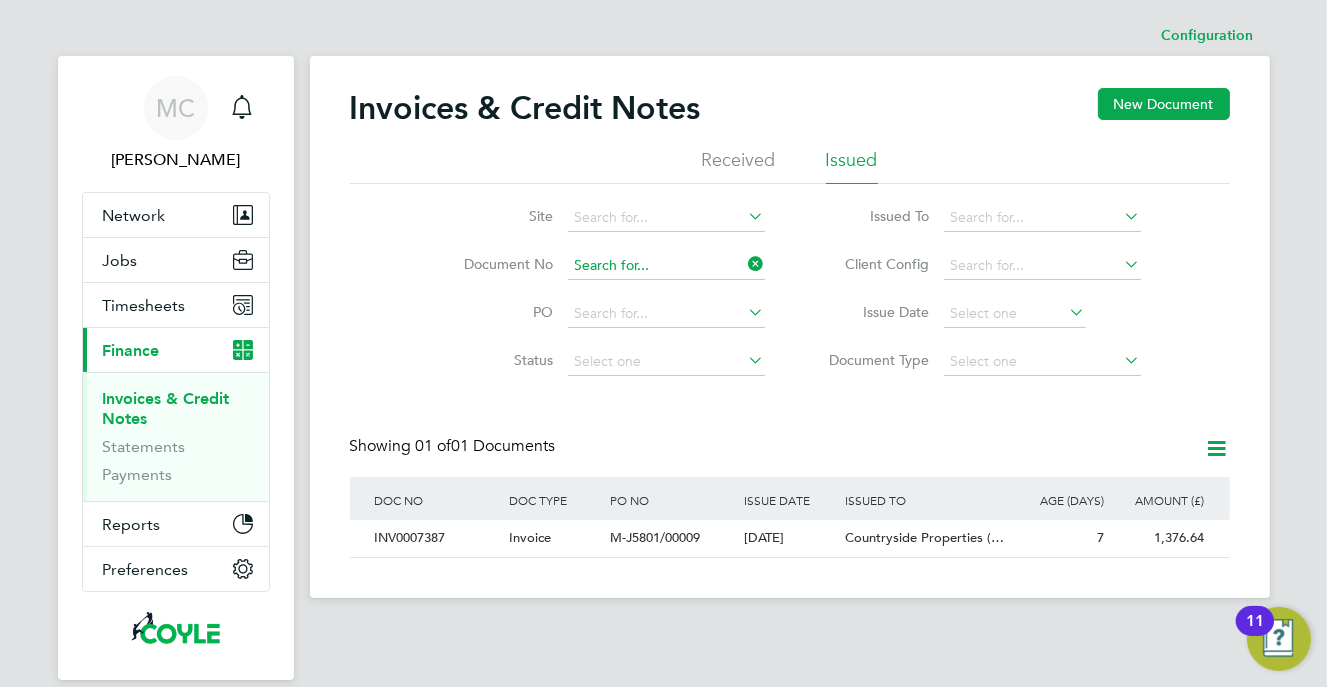 click 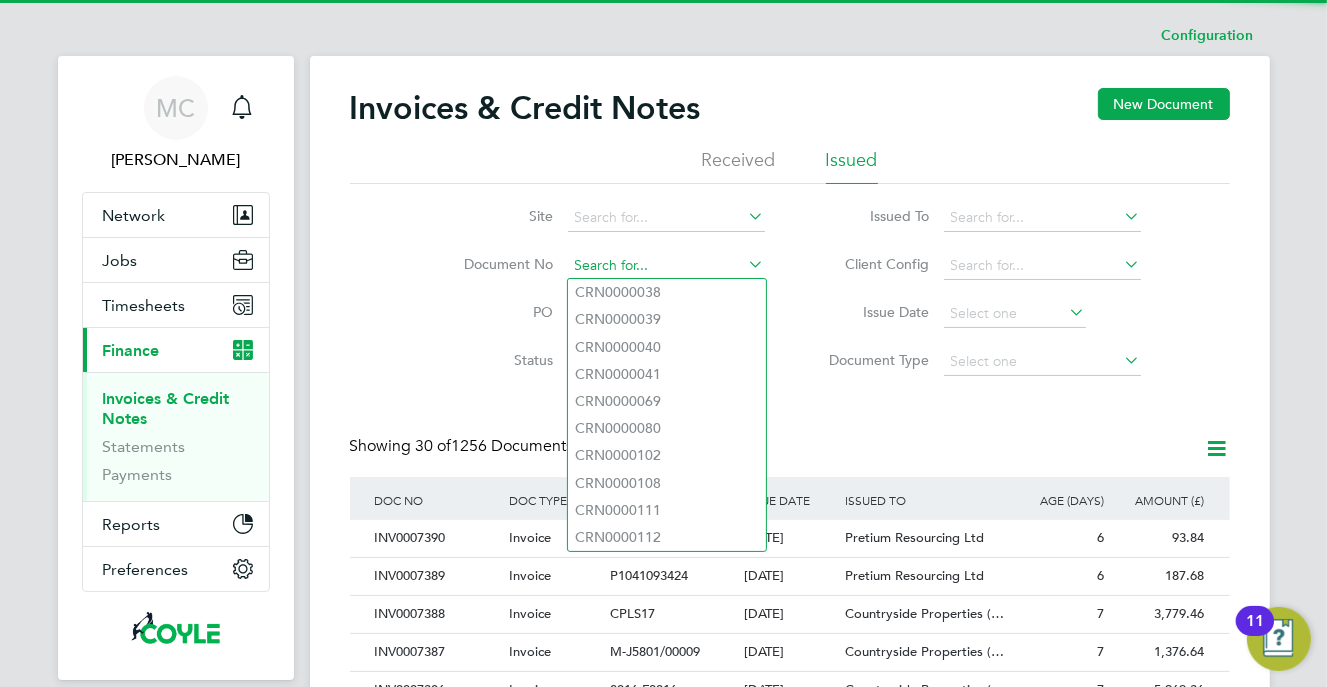 click 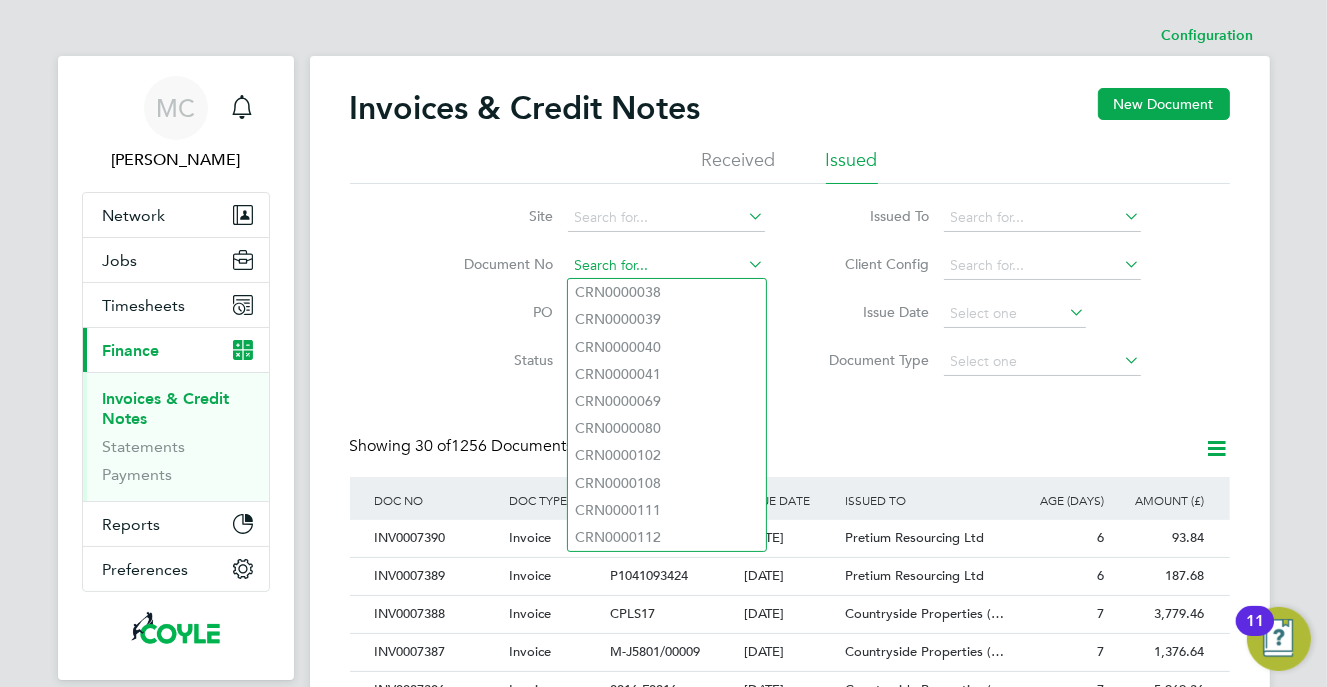 paste on "INV0007388" 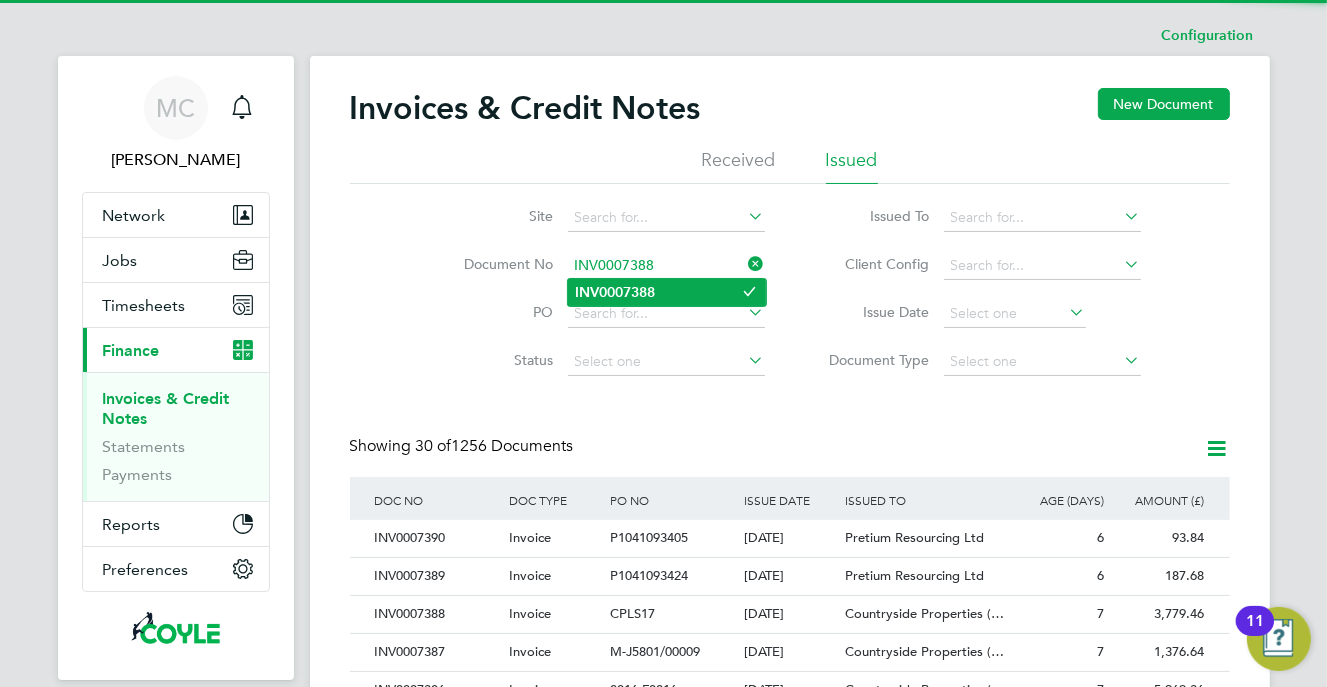 type on "INV0007388" 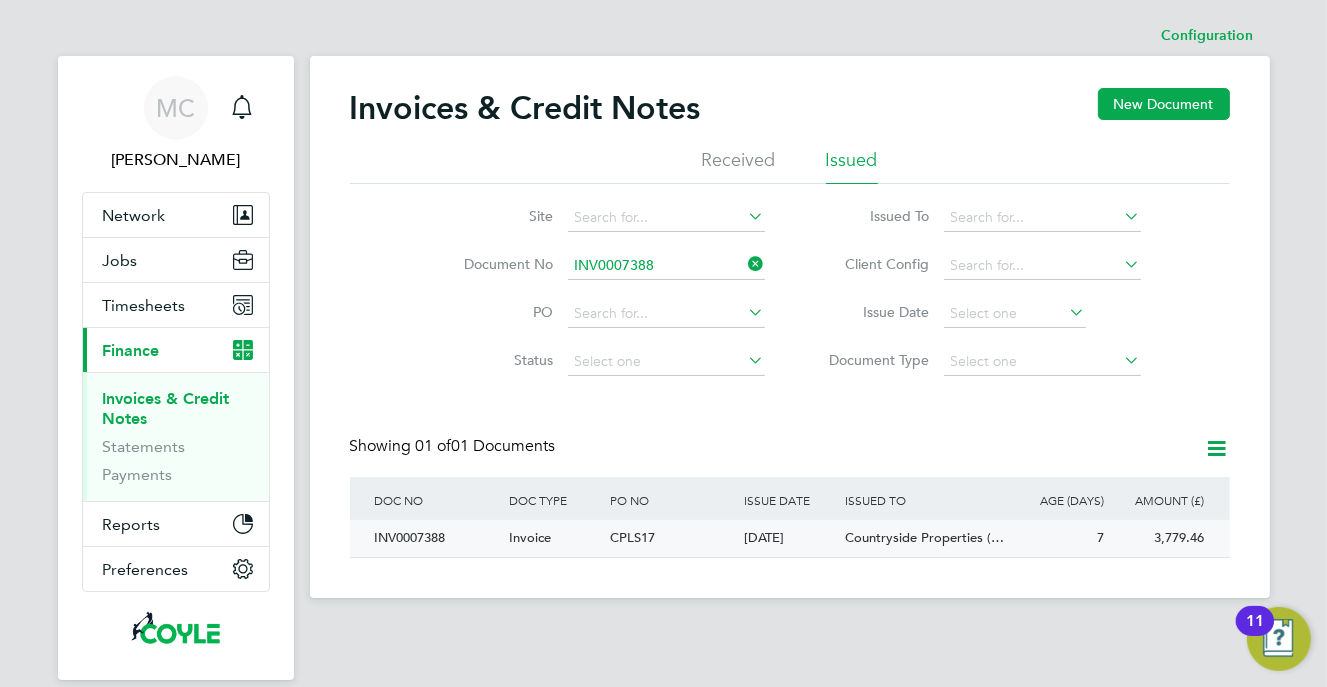 click on "CPLS17" 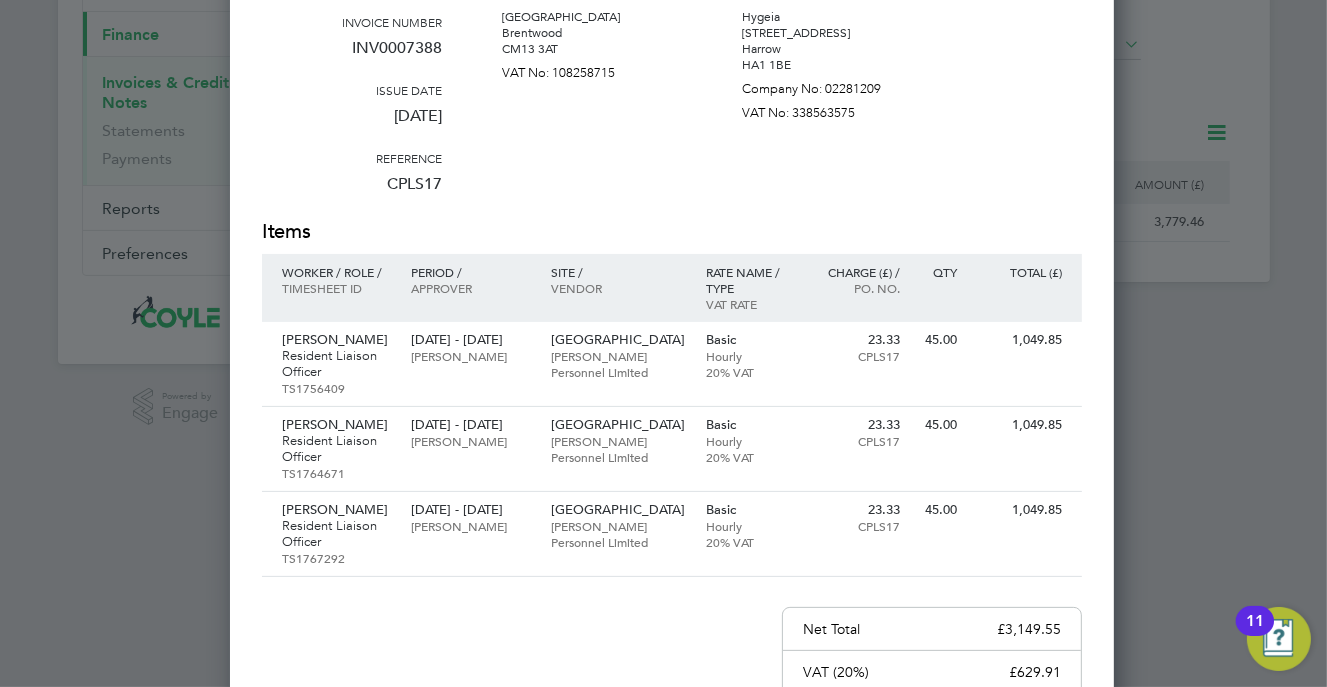 scroll, scrollTop: 0, scrollLeft: 0, axis: both 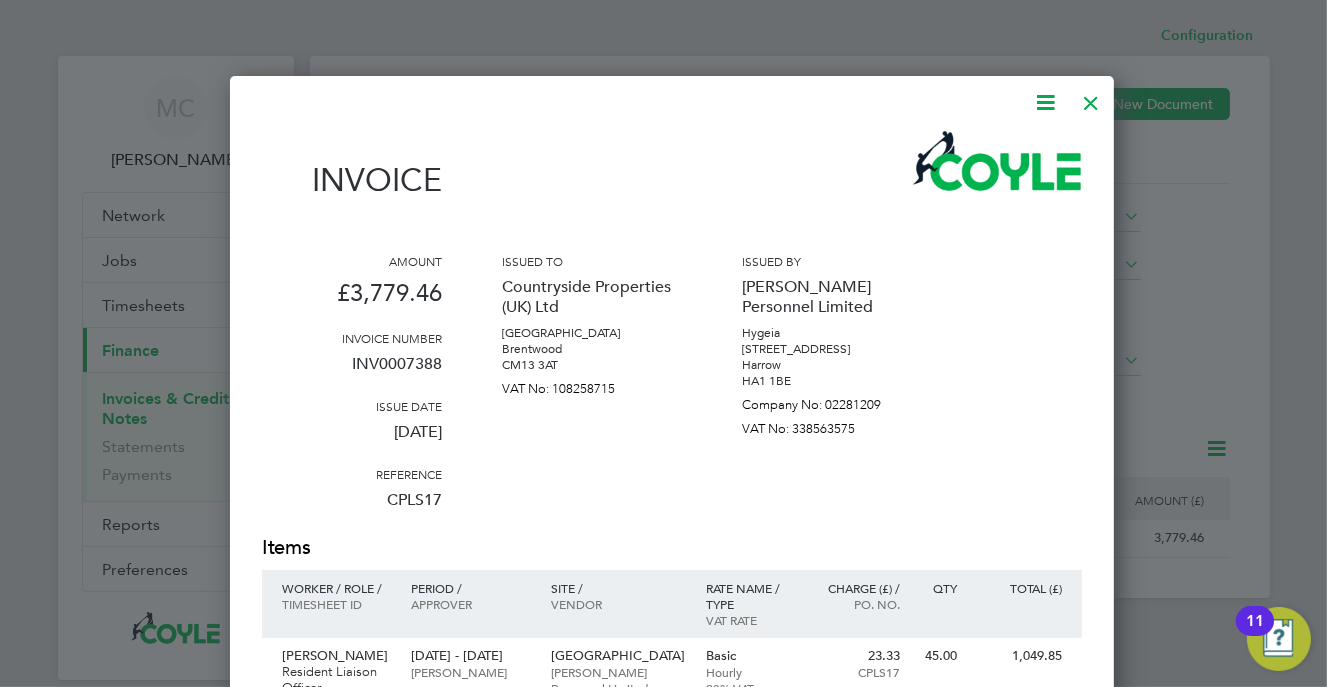 click at bounding box center (1091, 98) 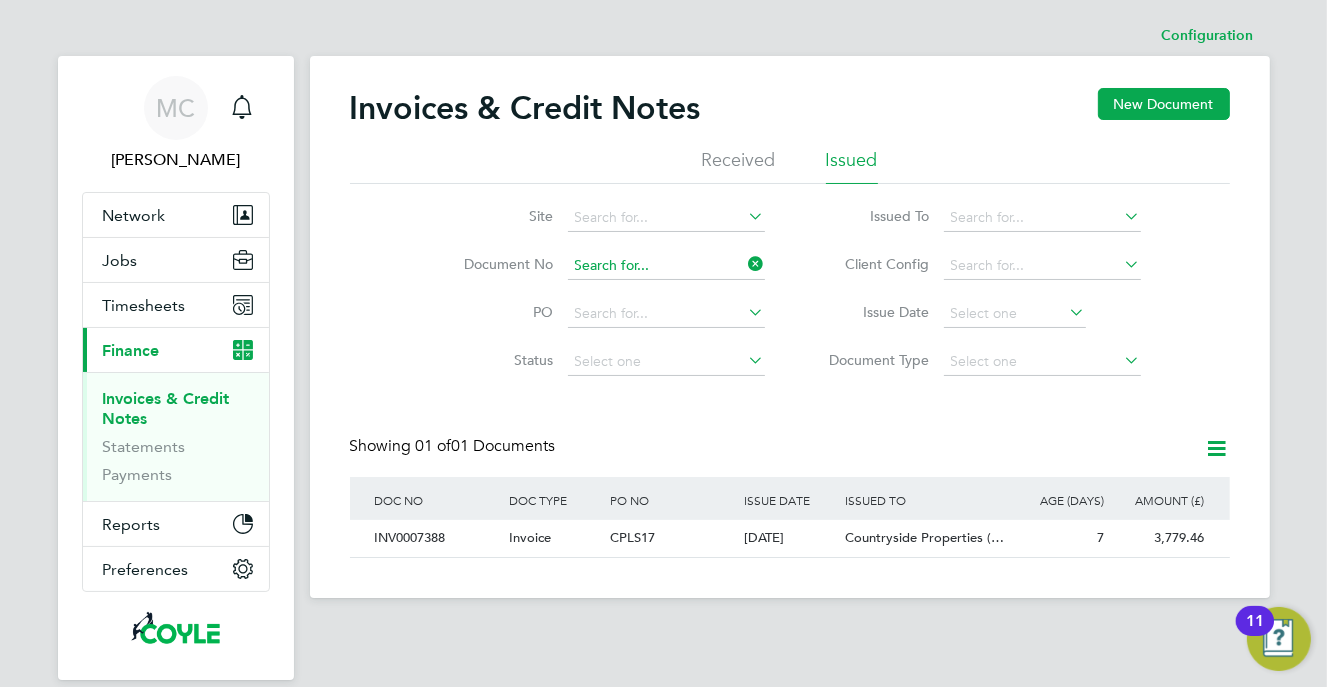 click 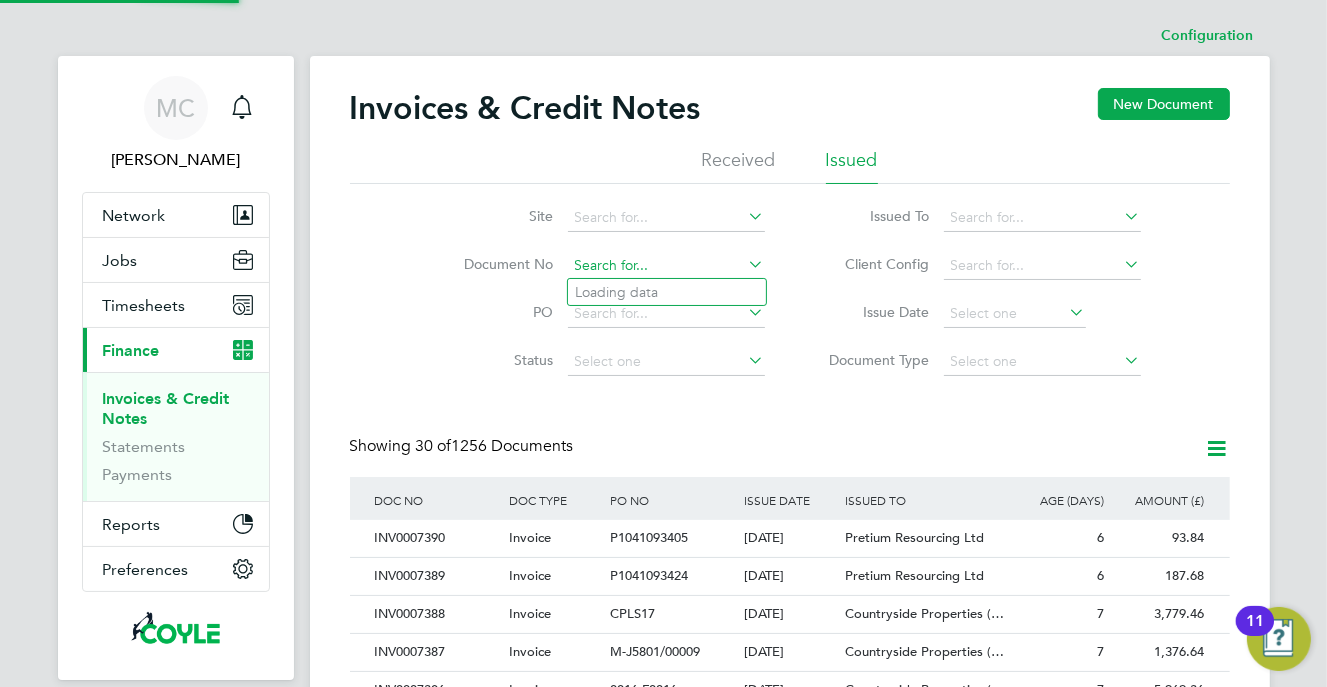 click 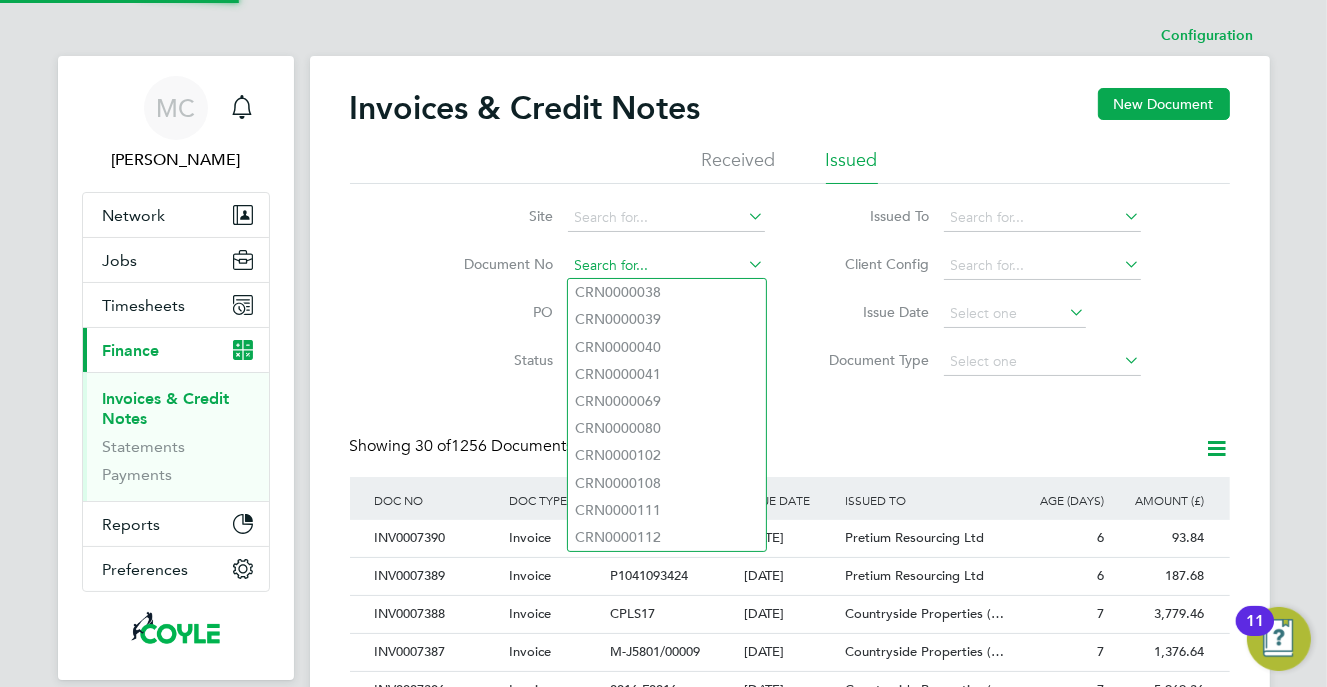 scroll, scrollTop: 27, scrollLeft: 26, axis: both 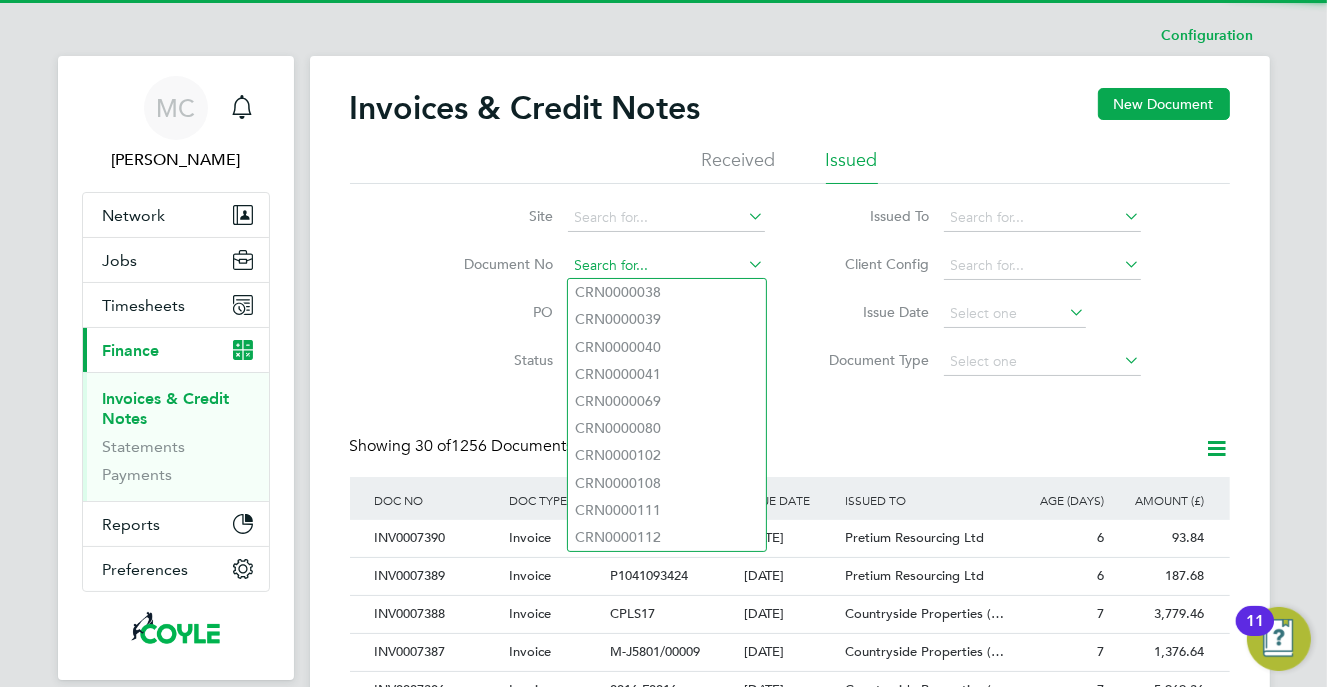 paste on "INV0007379" 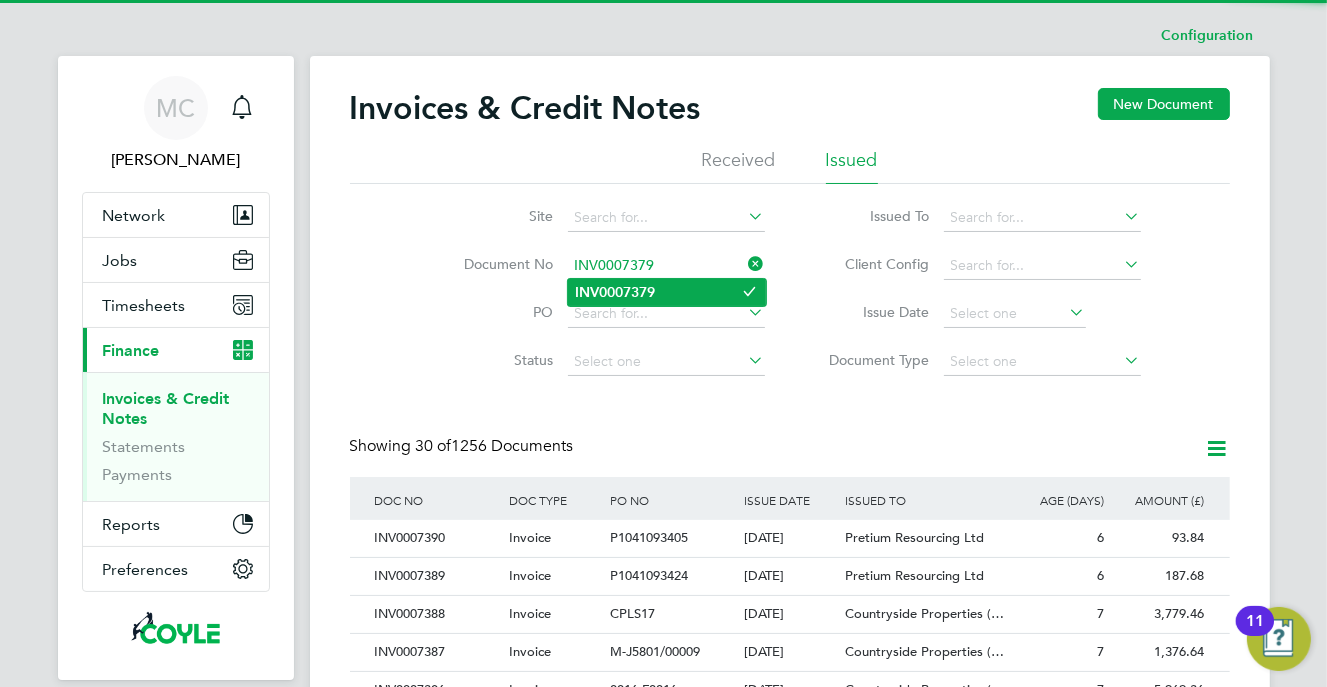 type on "INV0007379" 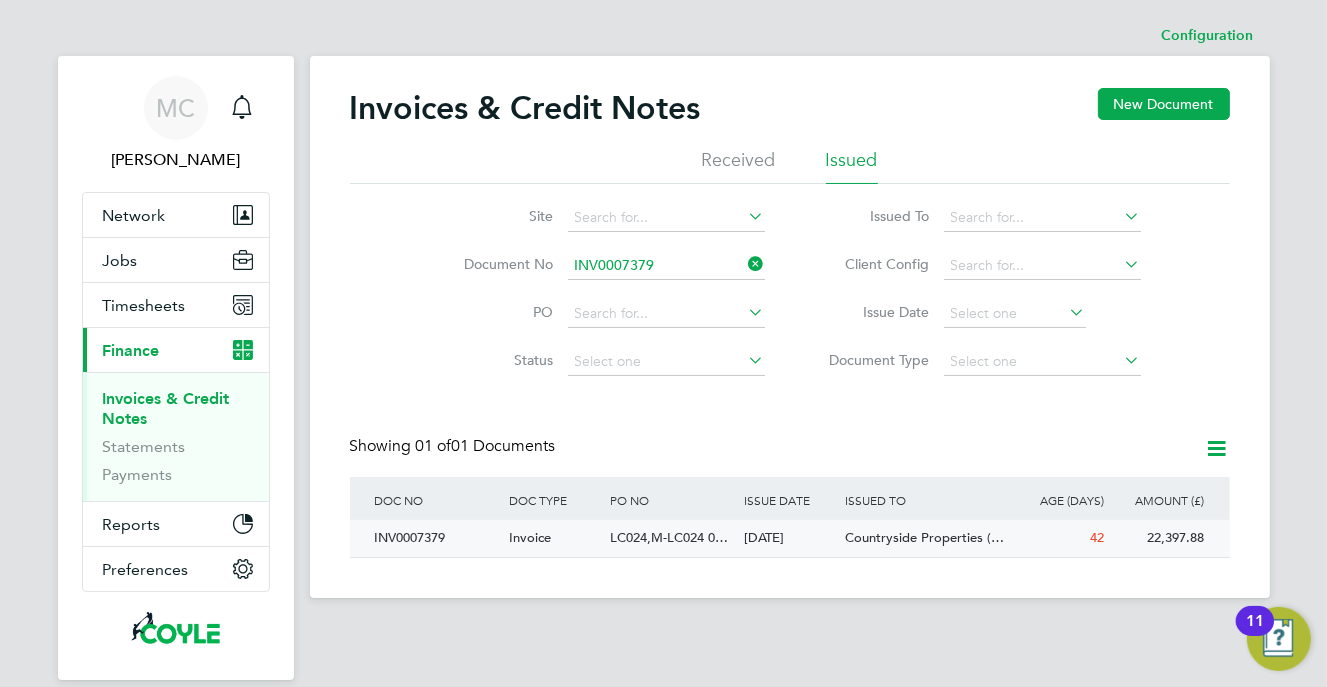 click on "LC024,M-LC024 0…" 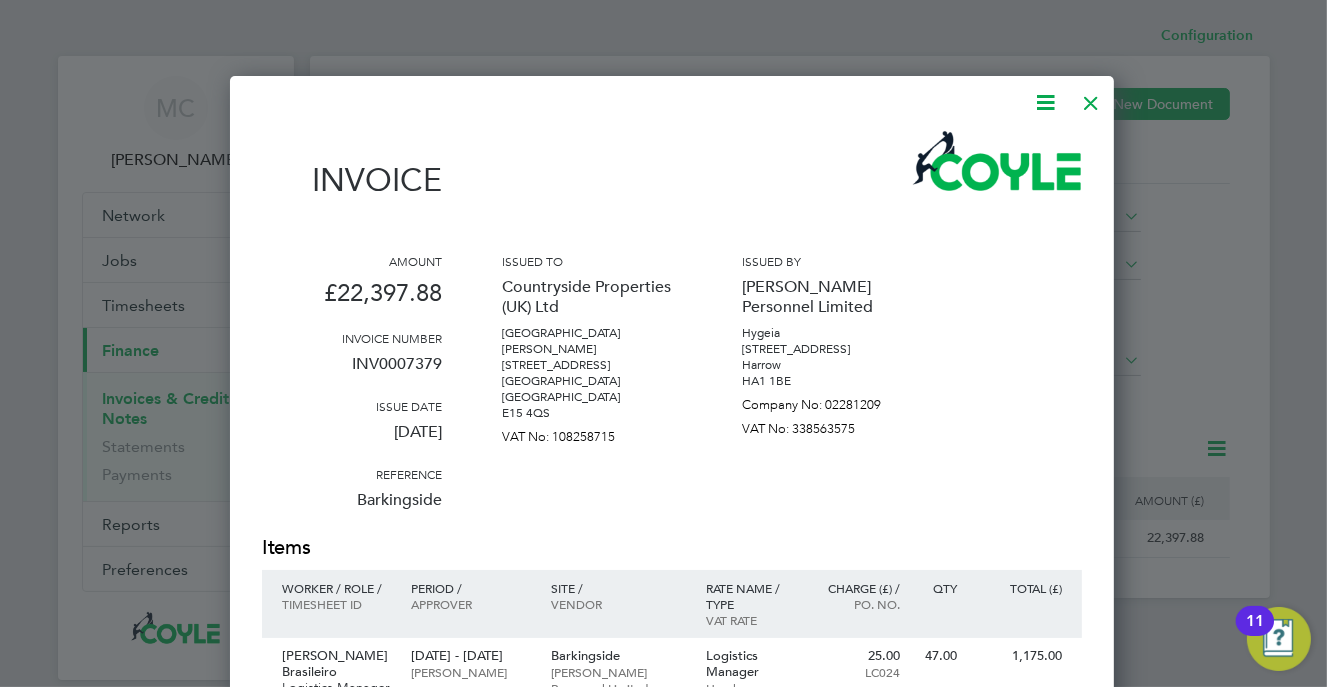 click at bounding box center [1045, 102] 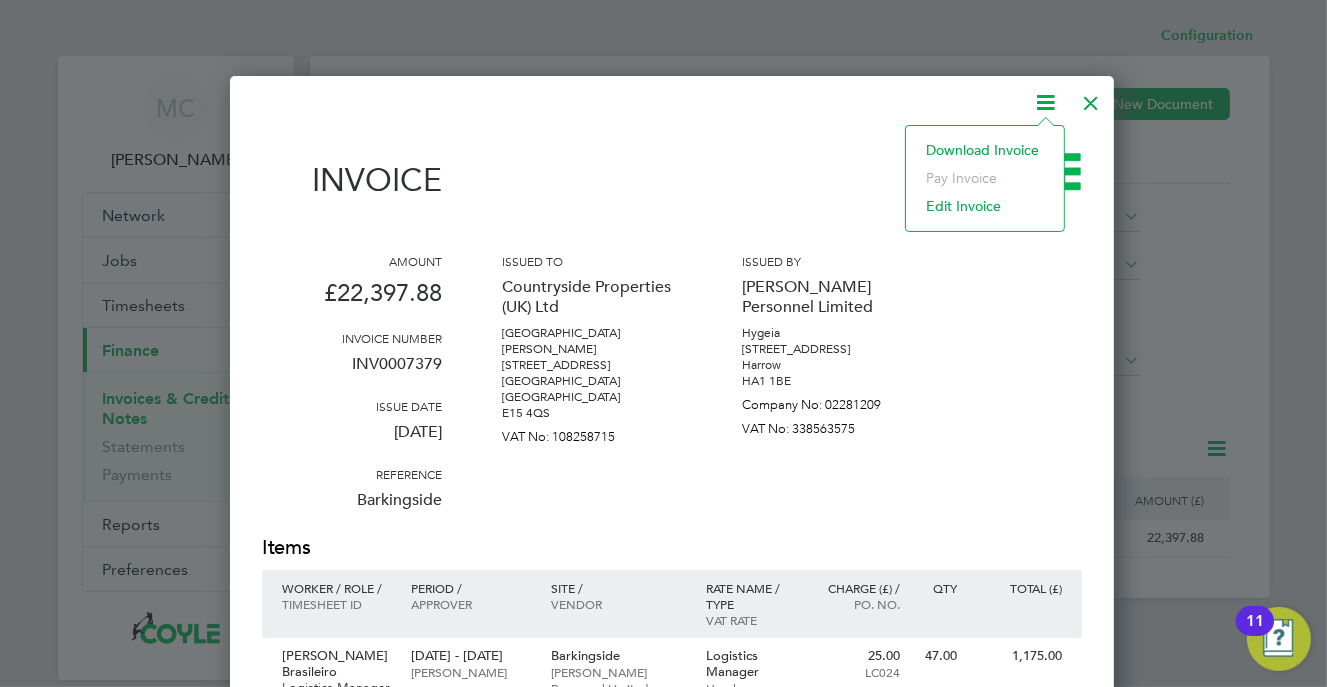 click on "Download Invoice" 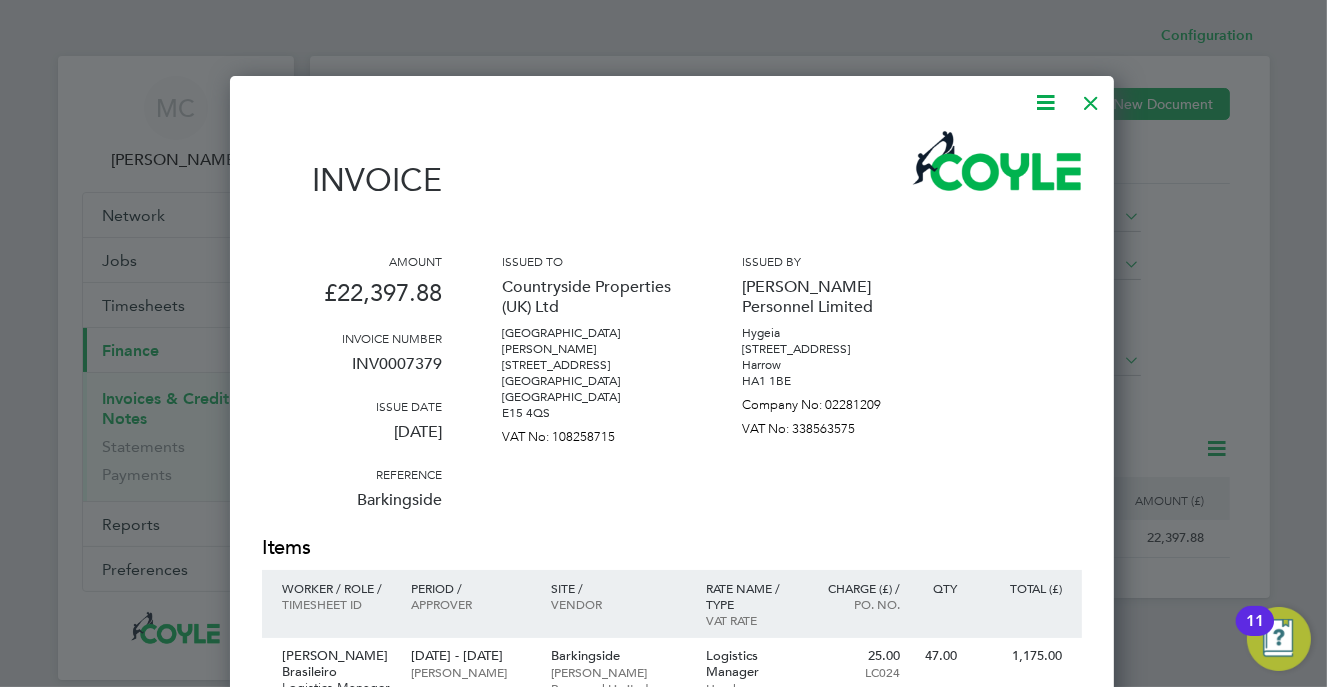 click at bounding box center (1091, 98) 